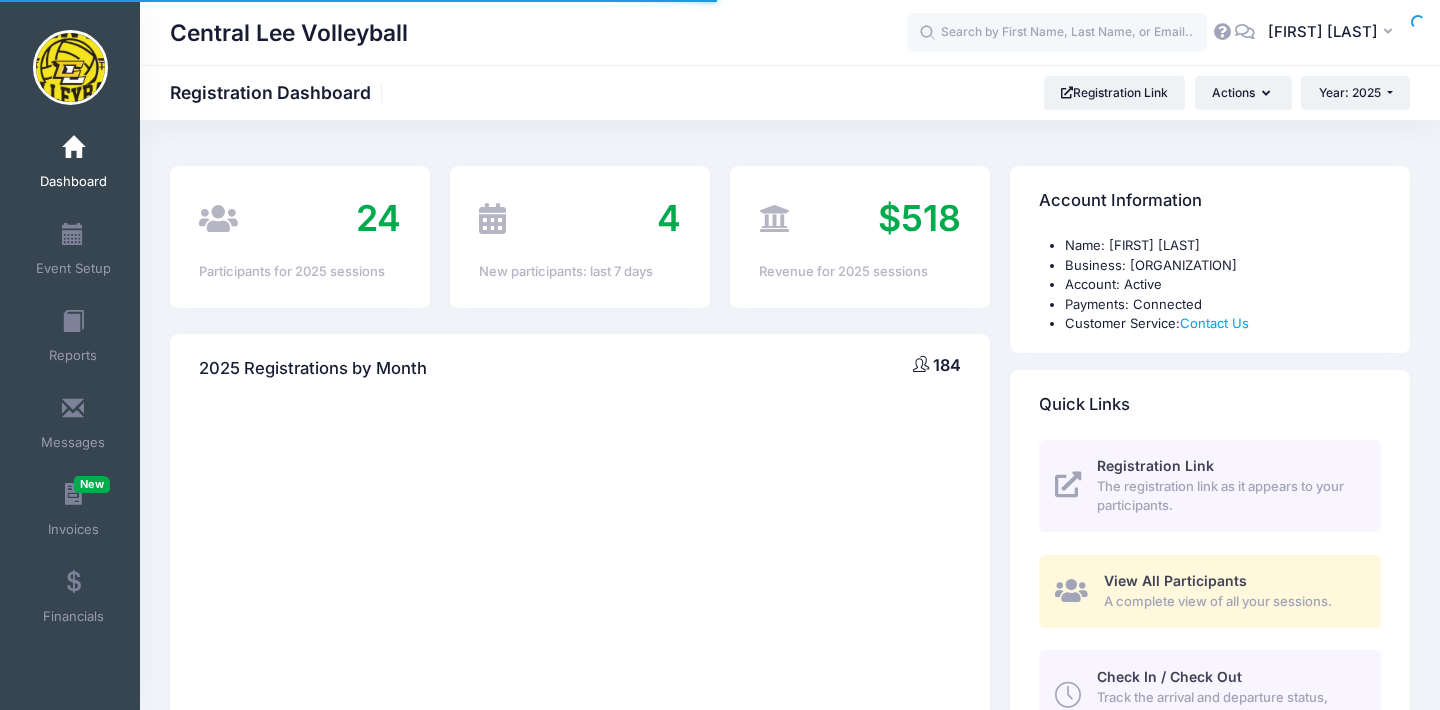 scroll, scrollTop: 0, scrollLeft: 0, axis: both 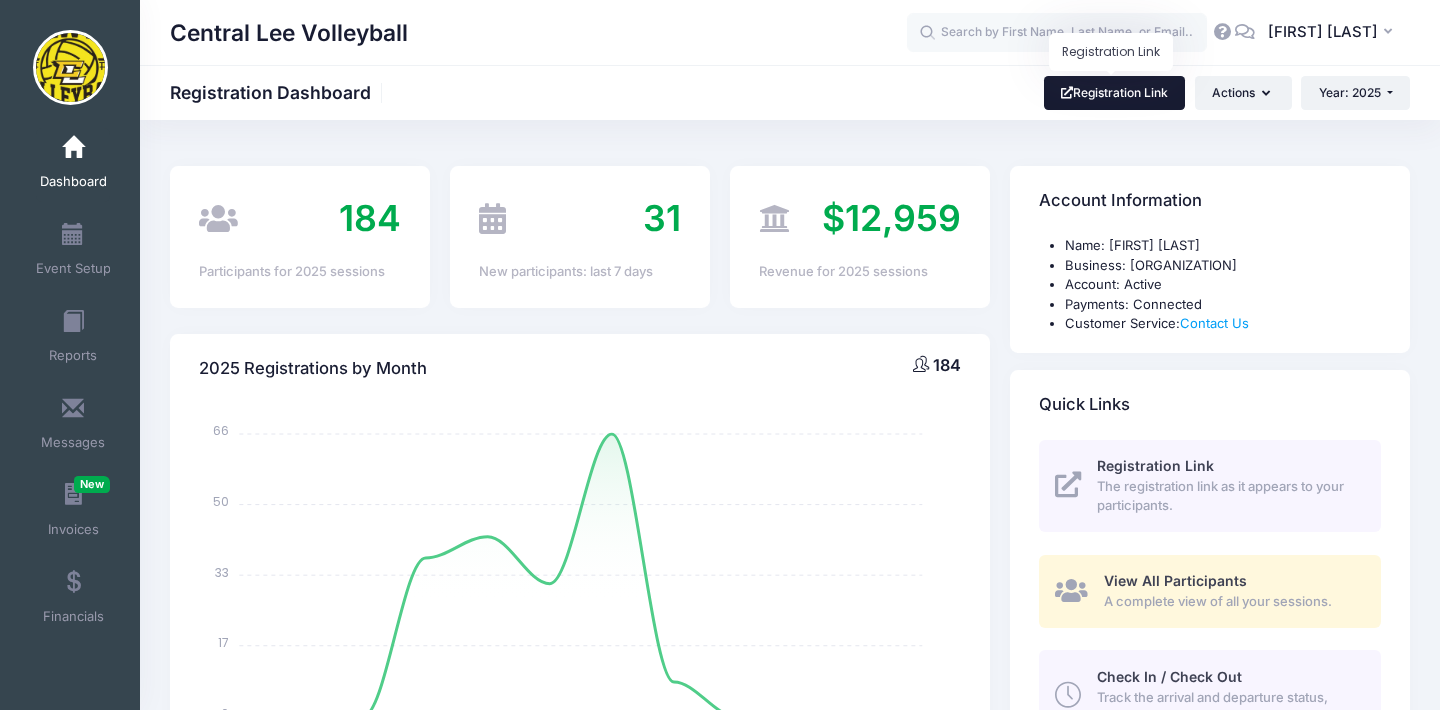 click on "Registration Link" at bounding box center [1115, 93] 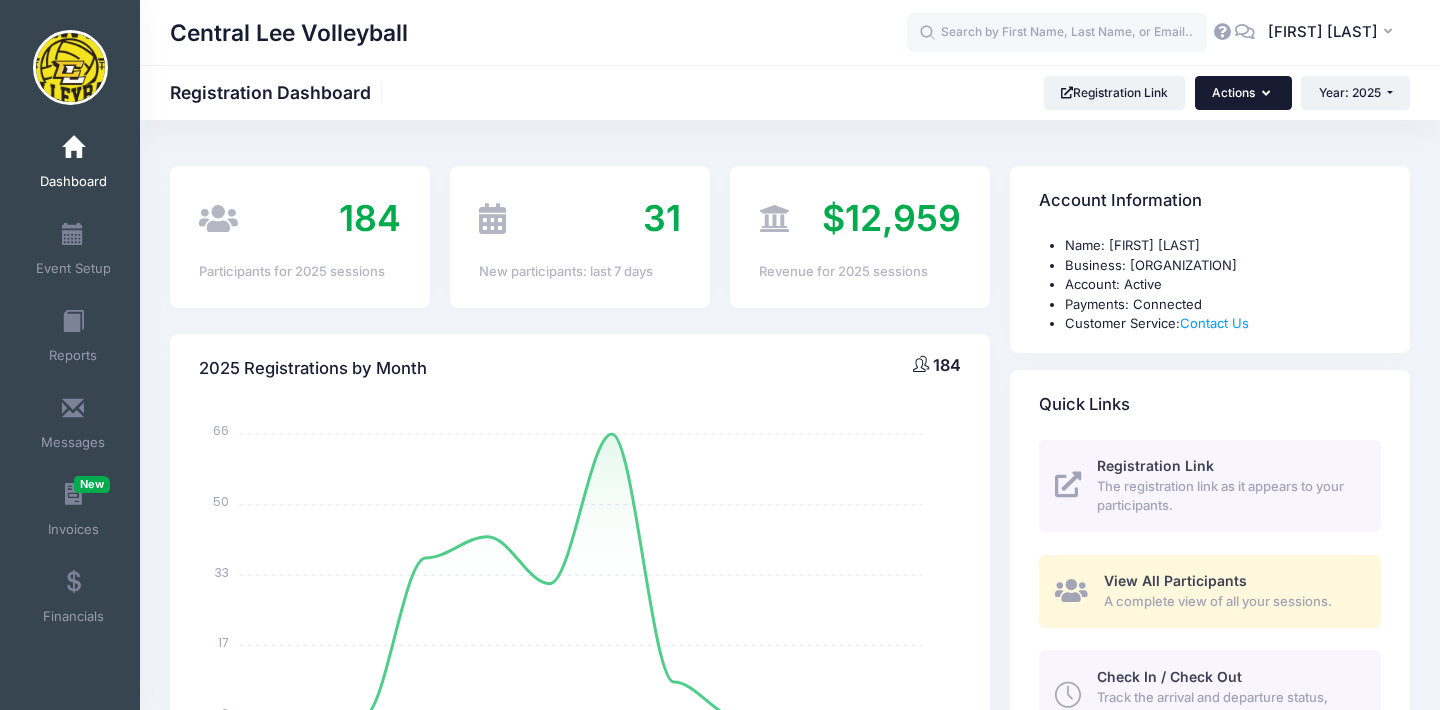 click on "Actions" at bounding box center [1243, 93] 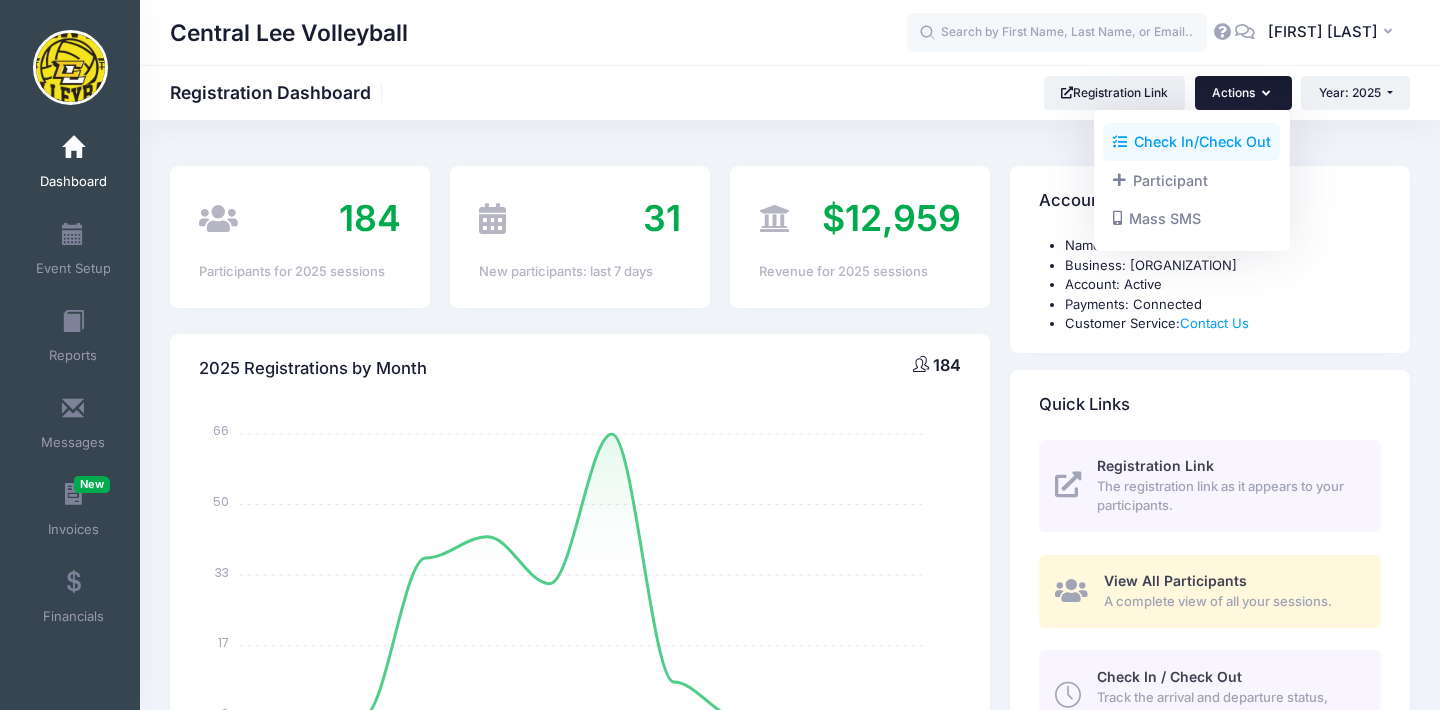scroll, scrollTop: 0, scrollLeft: 0, axis: both 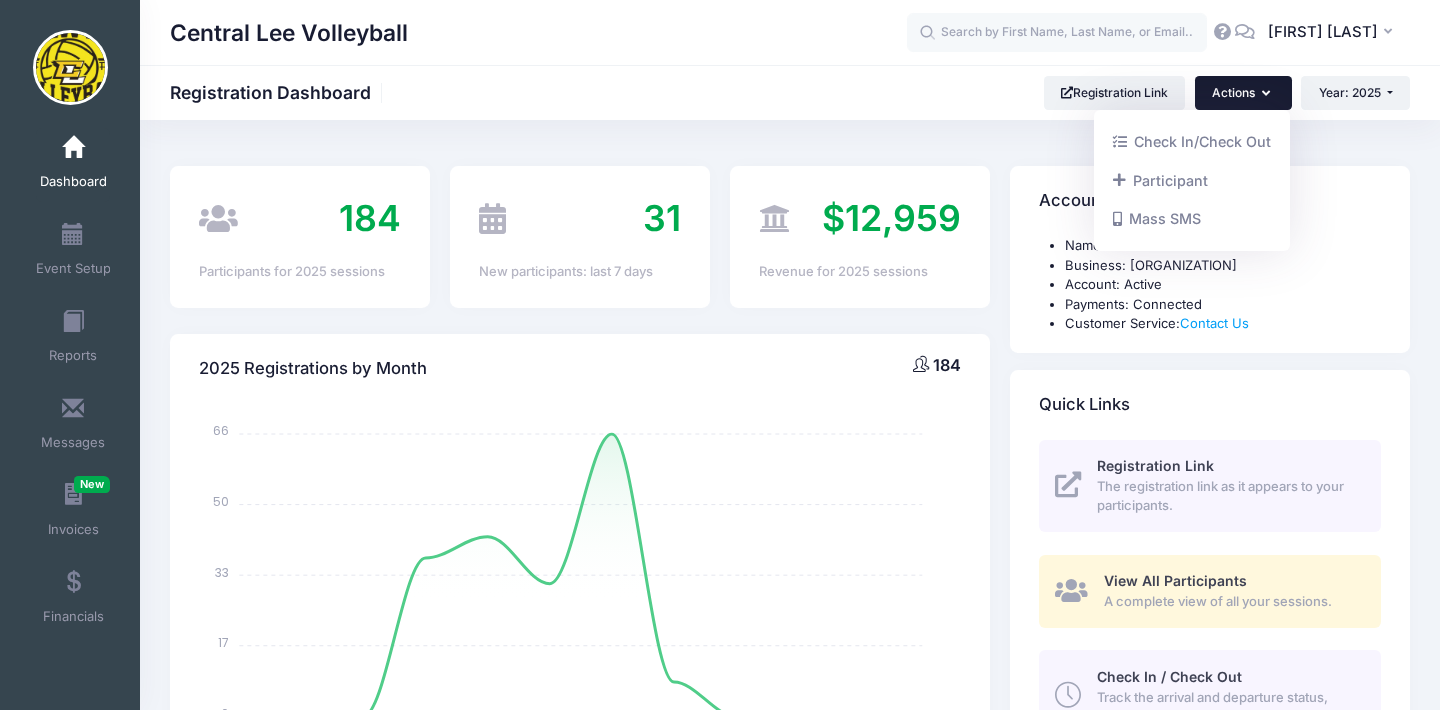 click on "Central Lee Volleyball
Registration Dashboard
Registration Link Actions
Year: 2025
Year: 2025
Year: 2024
Year: 2023
Year: 2022" at bounding box center [790, 93] 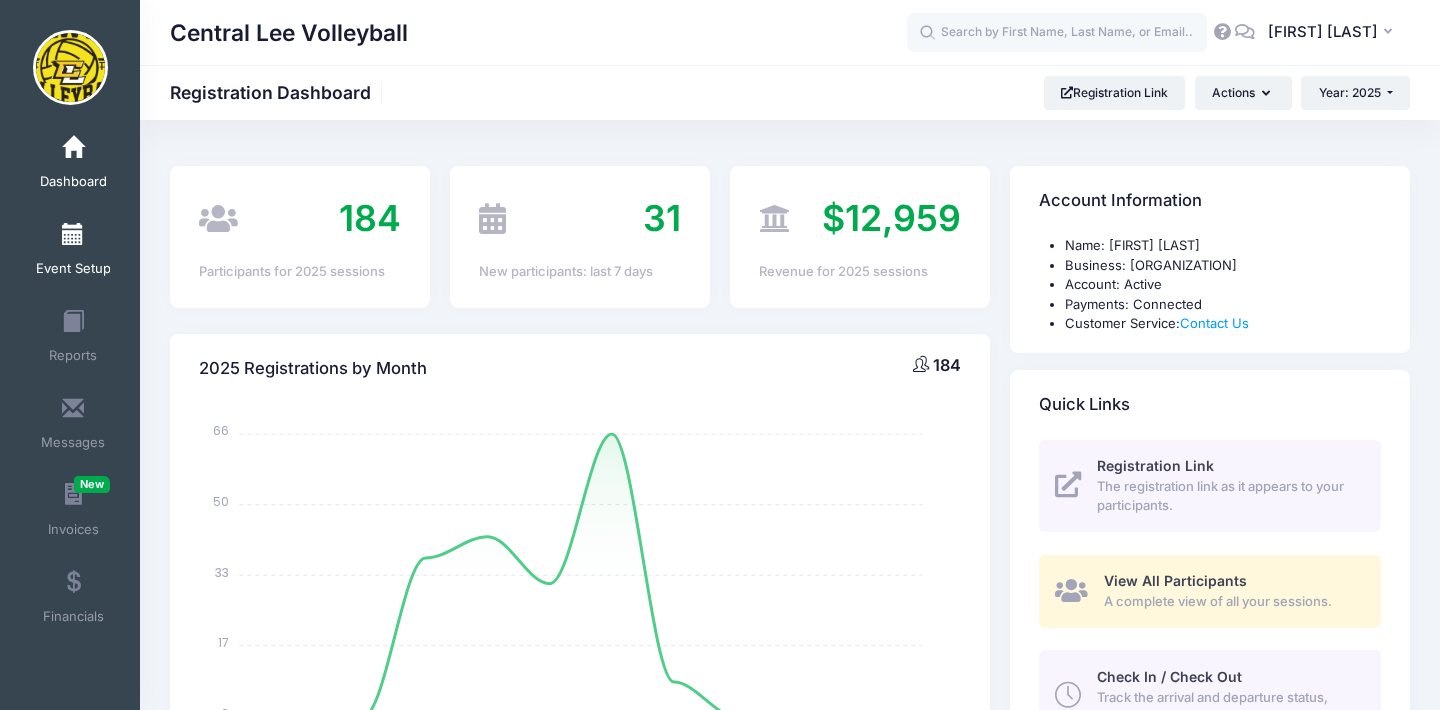 click at bounding box center [73, 235] 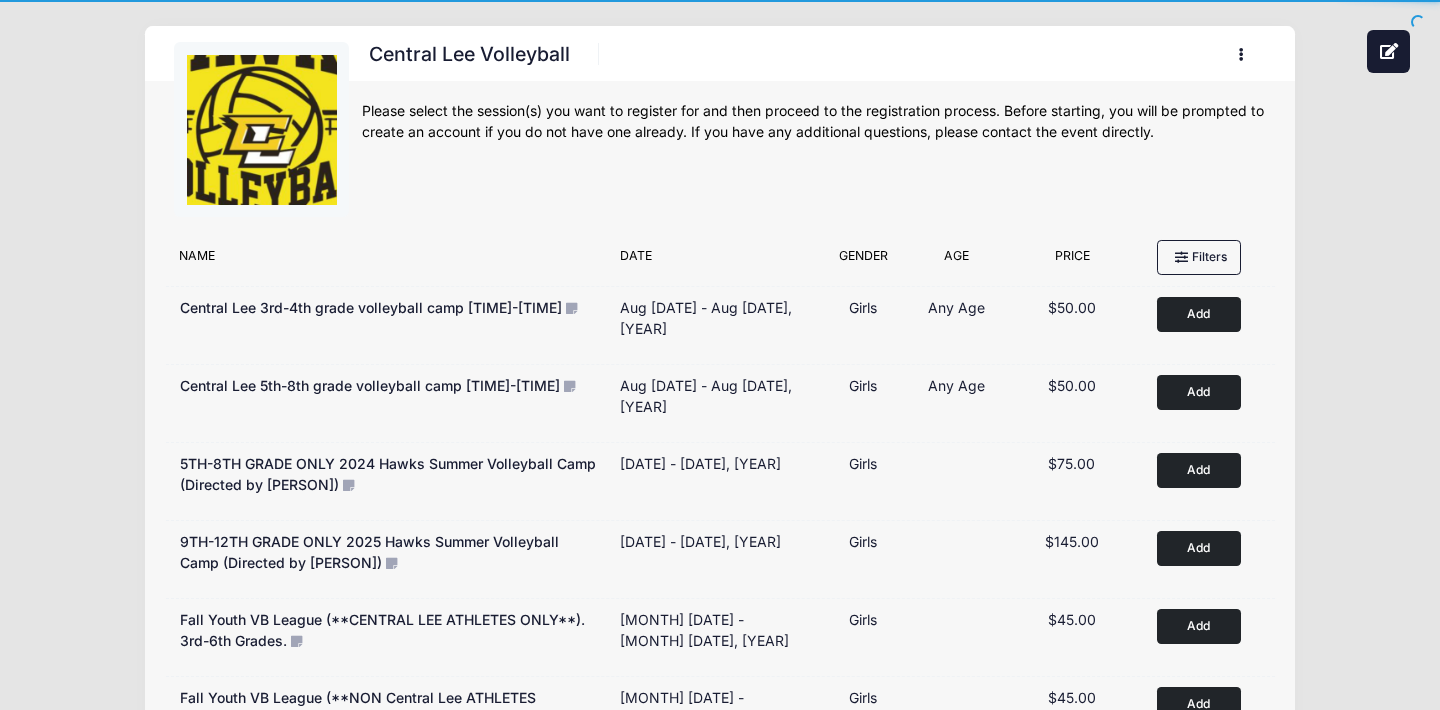 scroll, scrollTop: -3, scrollLeft: 1, axis: both 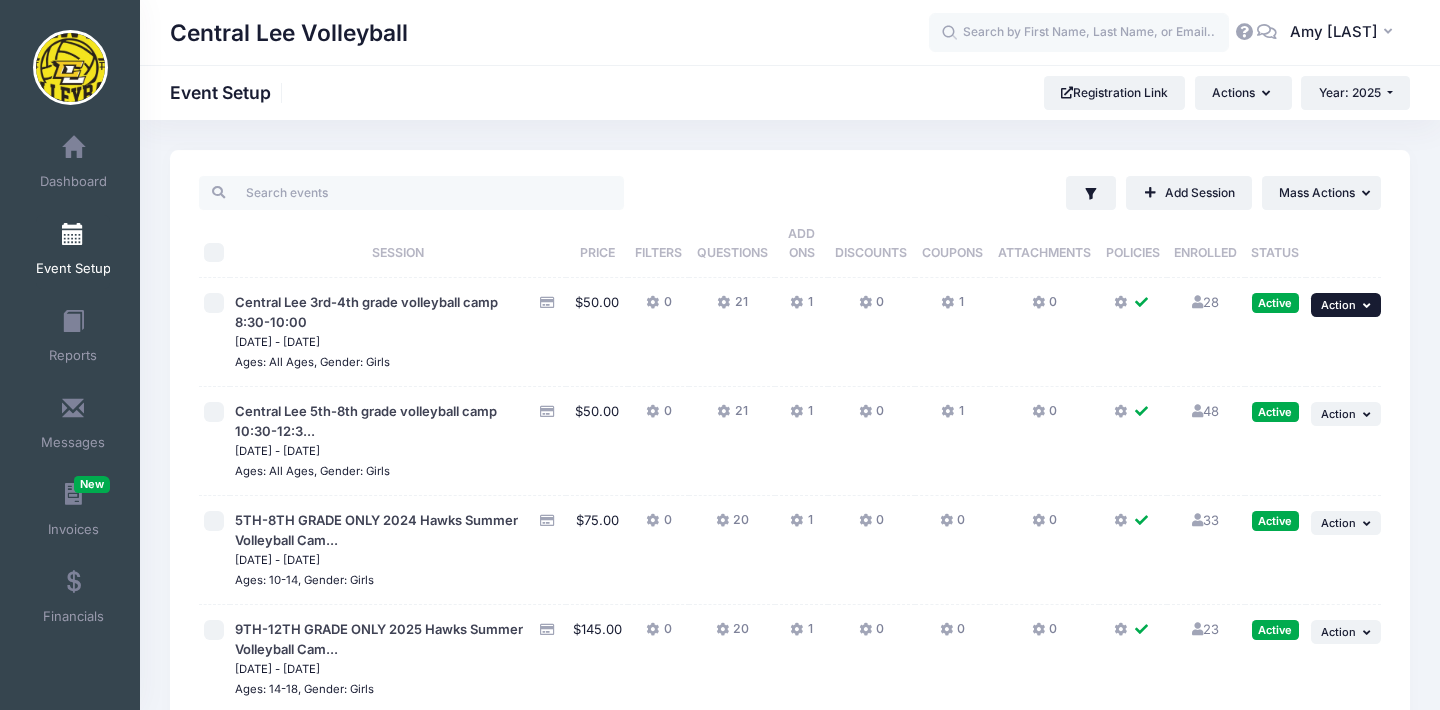 click at bounding box center (1369, 305) 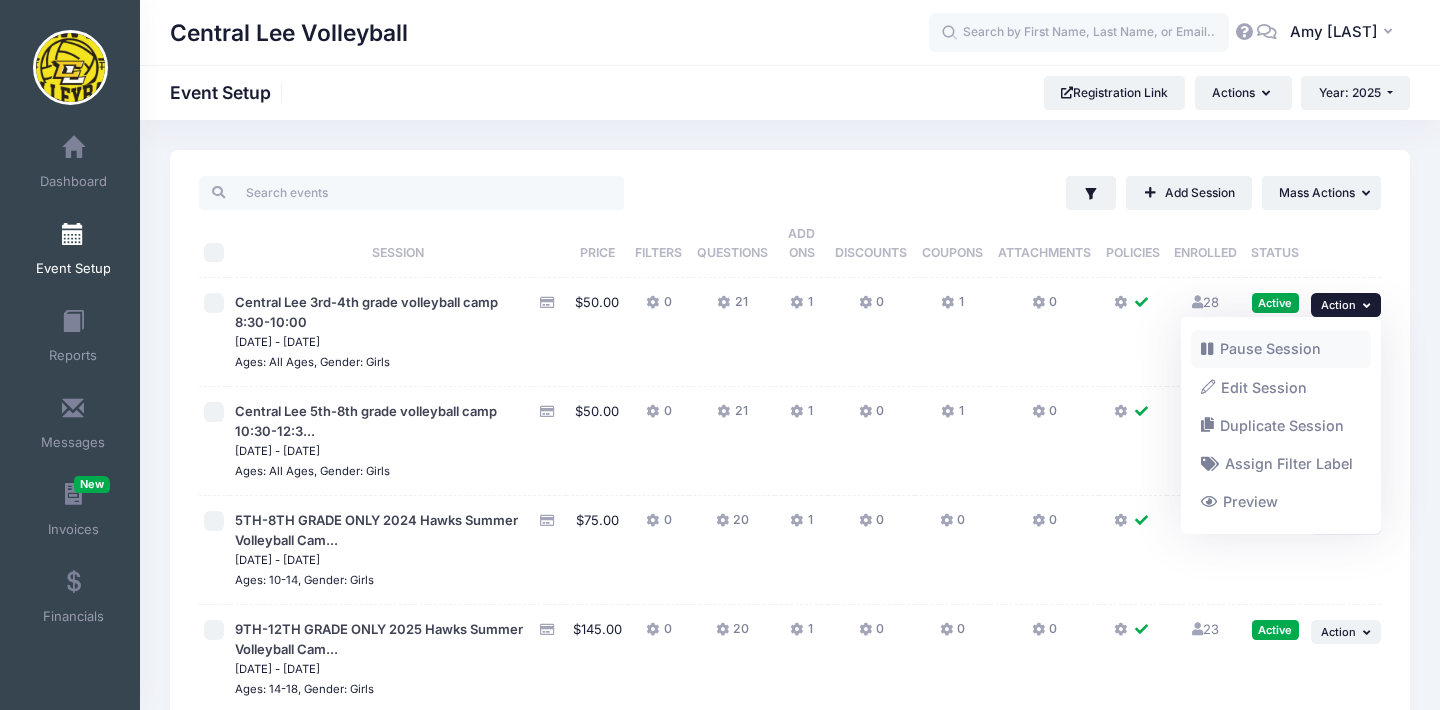 click on "Pause Session" at bounding box center [1281, 349] 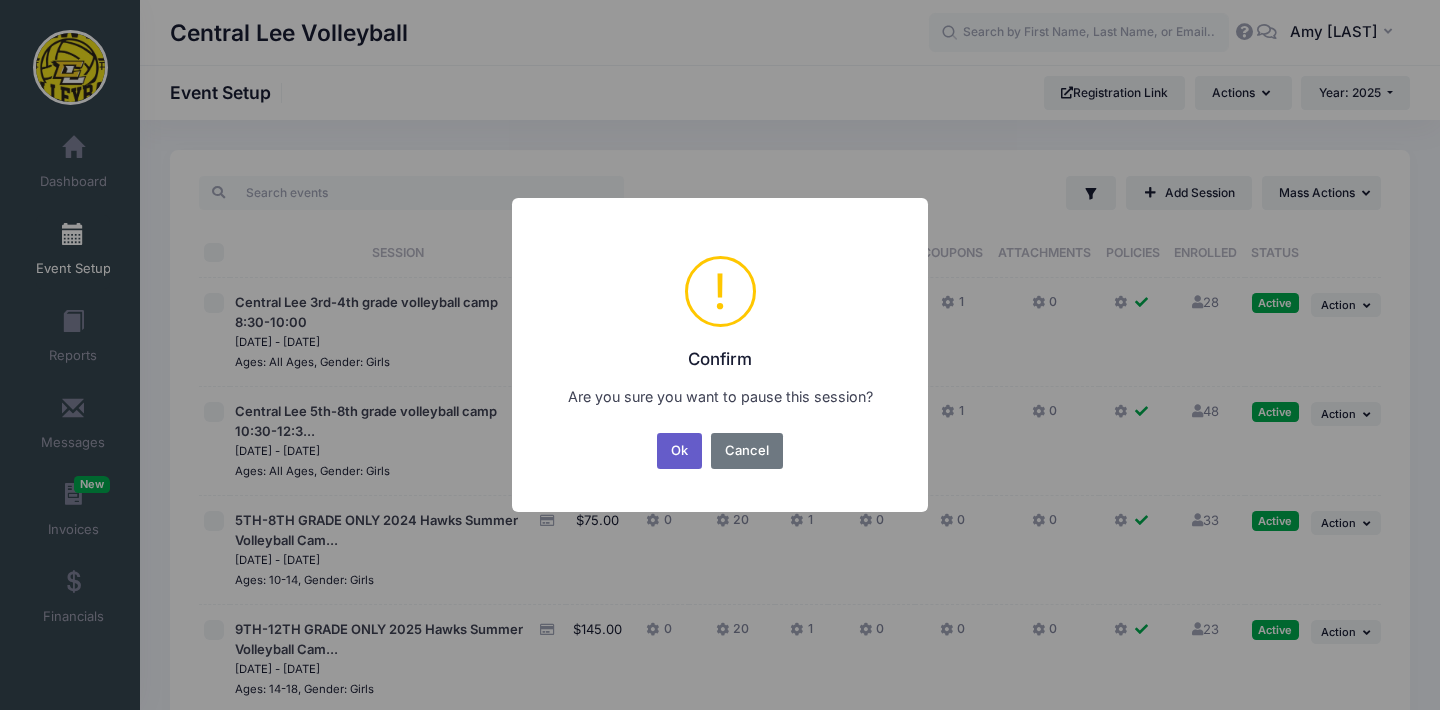 click on "Ok" at bounding box center [680, 451] 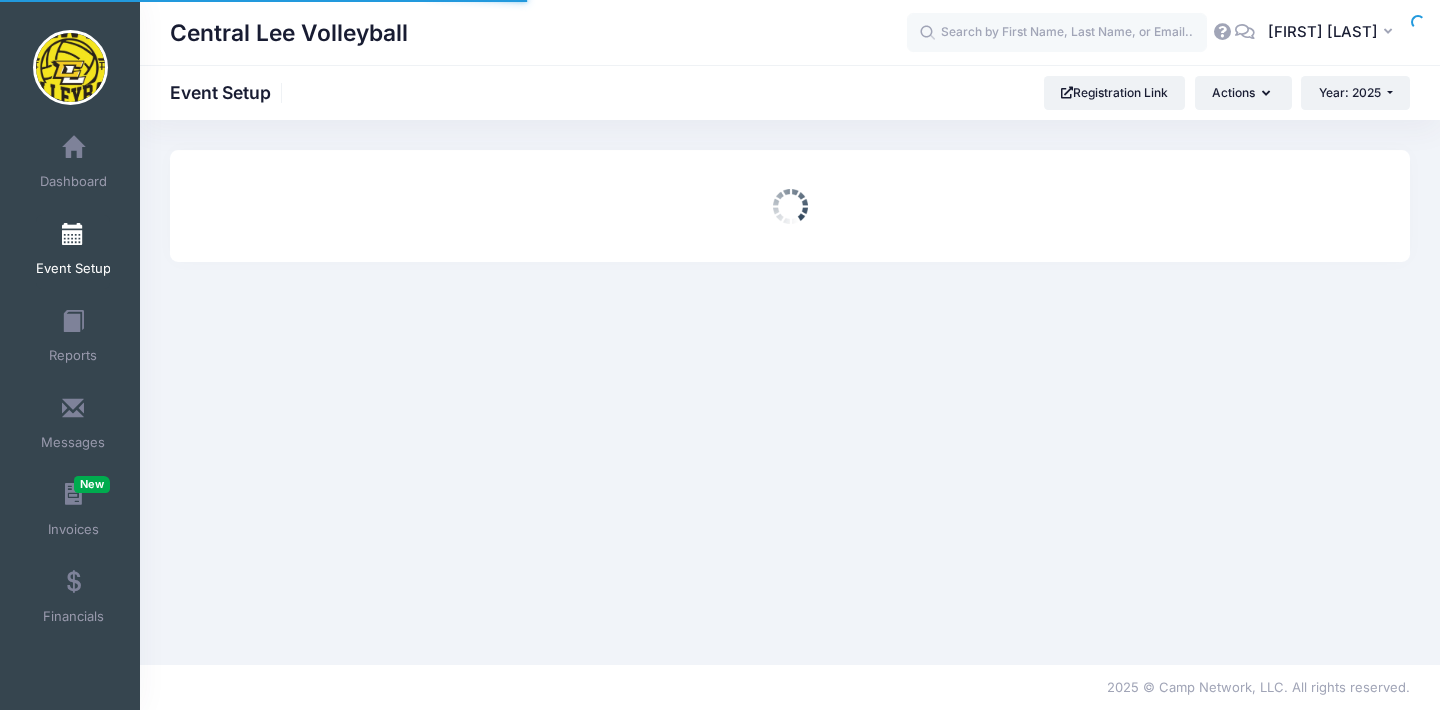 scroll, scrollTop: 0, scrollLeft: 0, axis: both 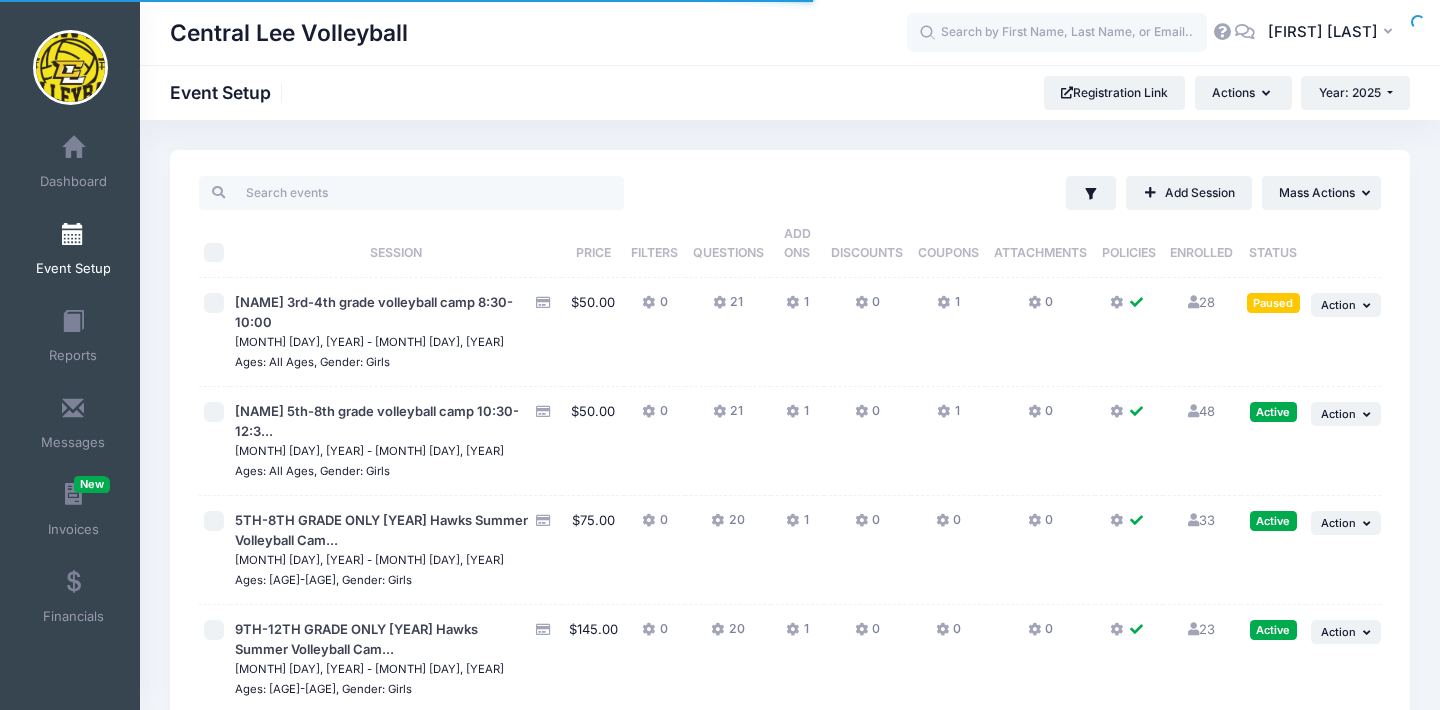 click at bounding box center (1369, 414) 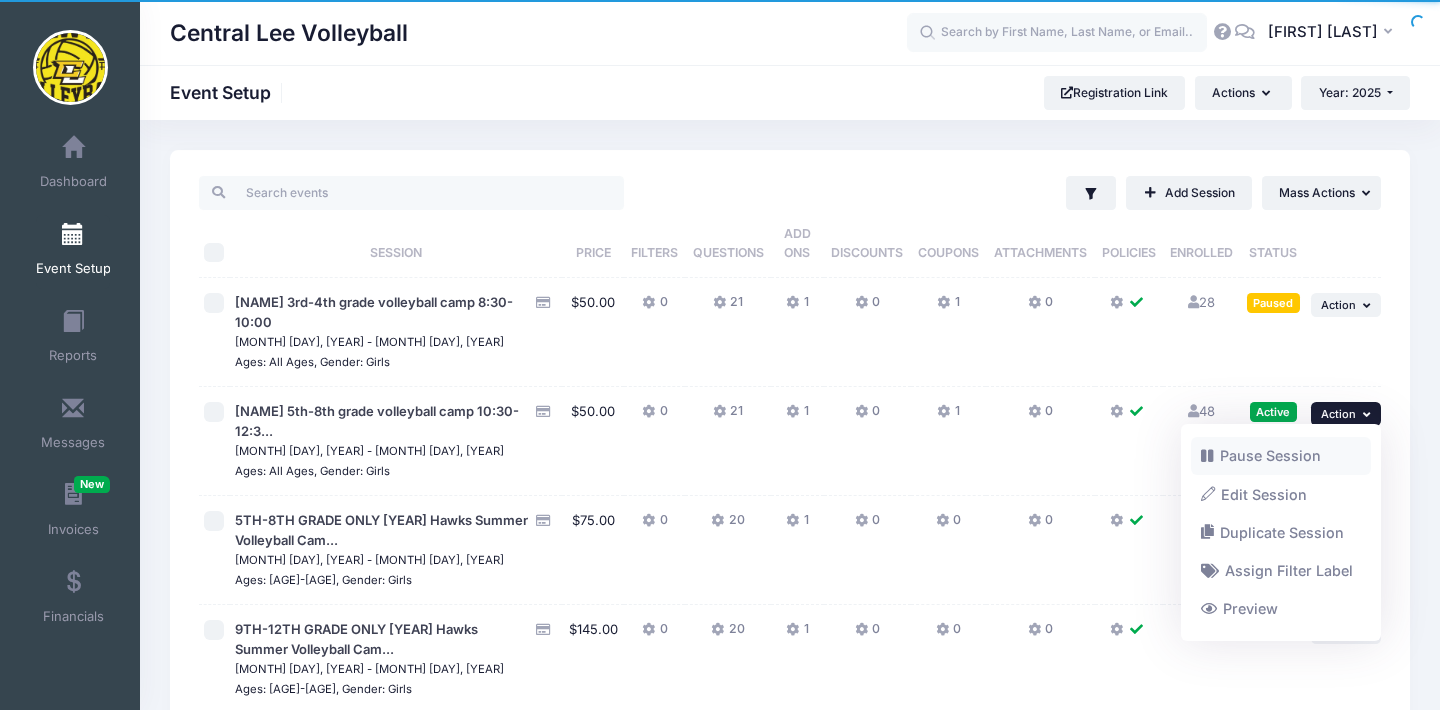 click on "Pause Session" at bounding box center [1281, 456] 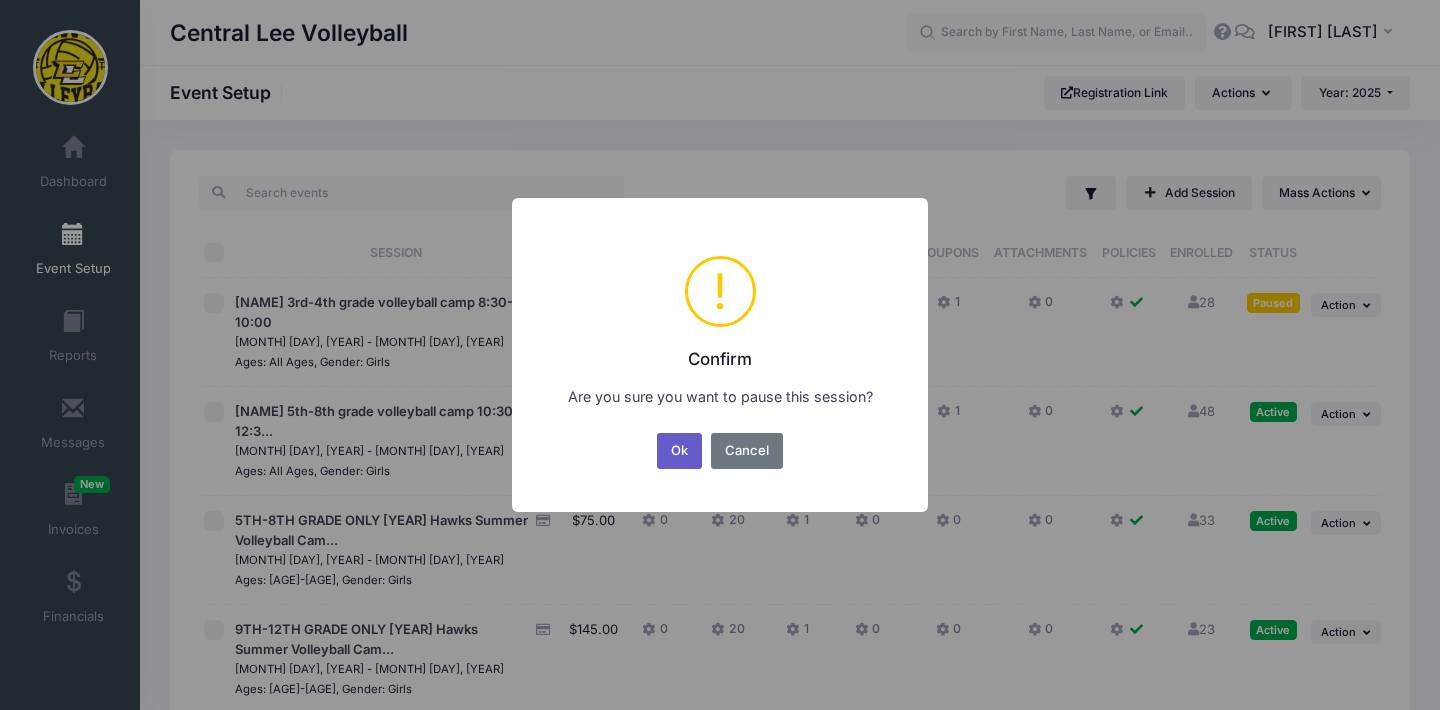 click on "Ok" at bounding box center [680, 451] 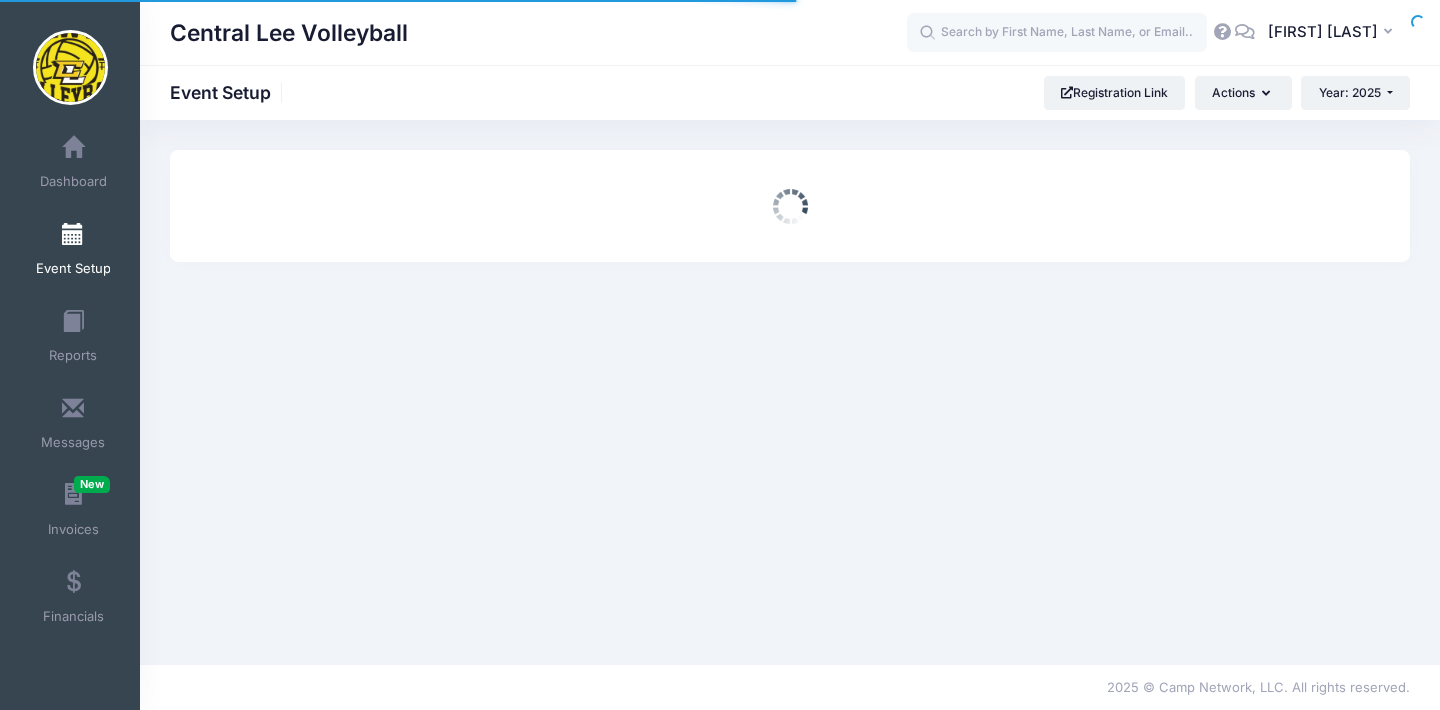 scroll, scrollTop: 6, scrollLeft: 0, axis: vertical 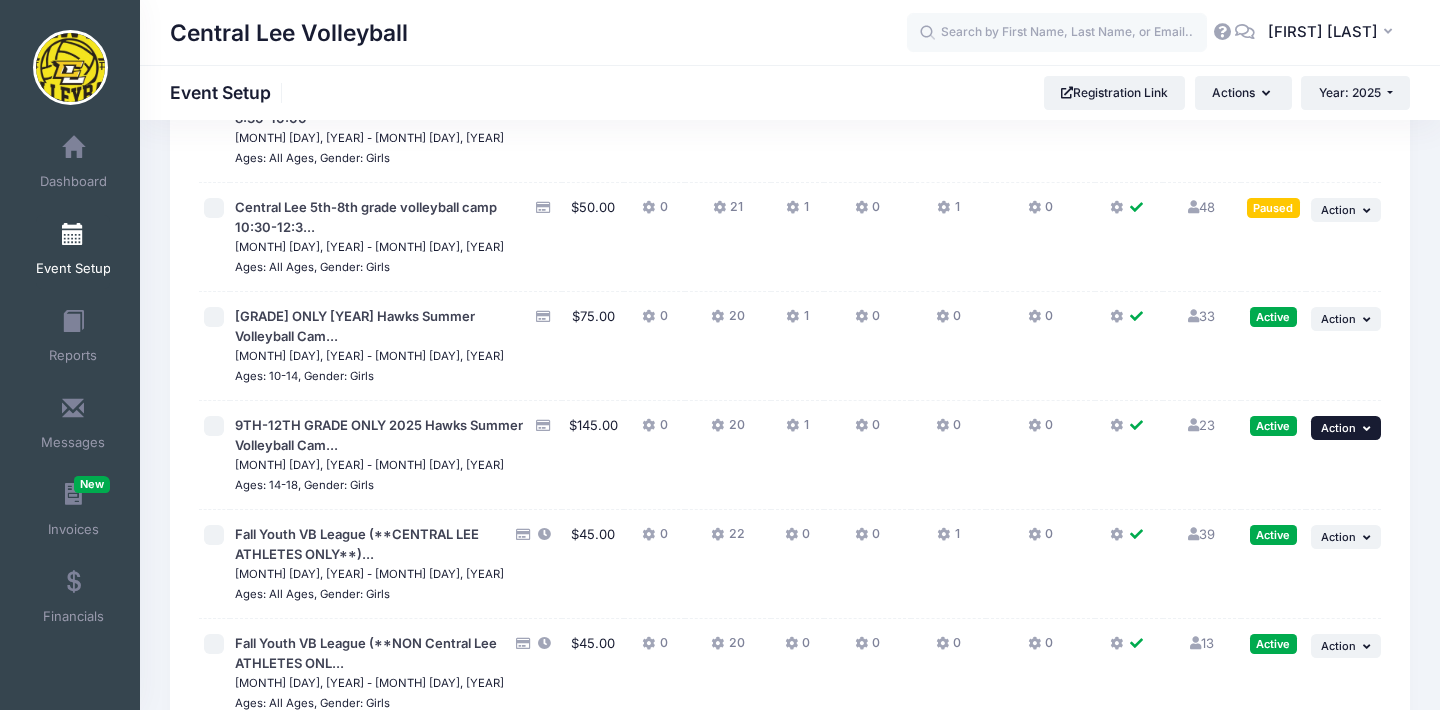click on "... Action" at bounding box center [1346, 428] 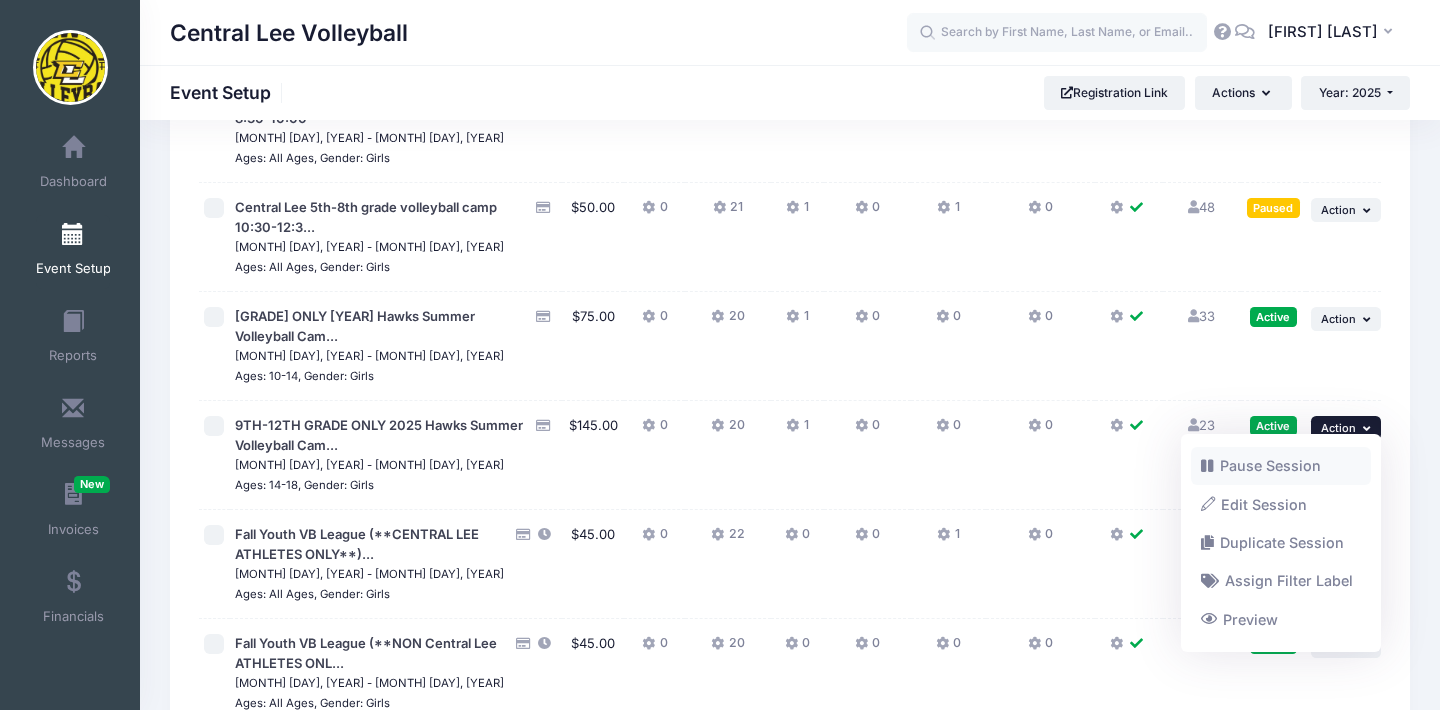 click on "Pause Session" at bounding box center [1281, 466] 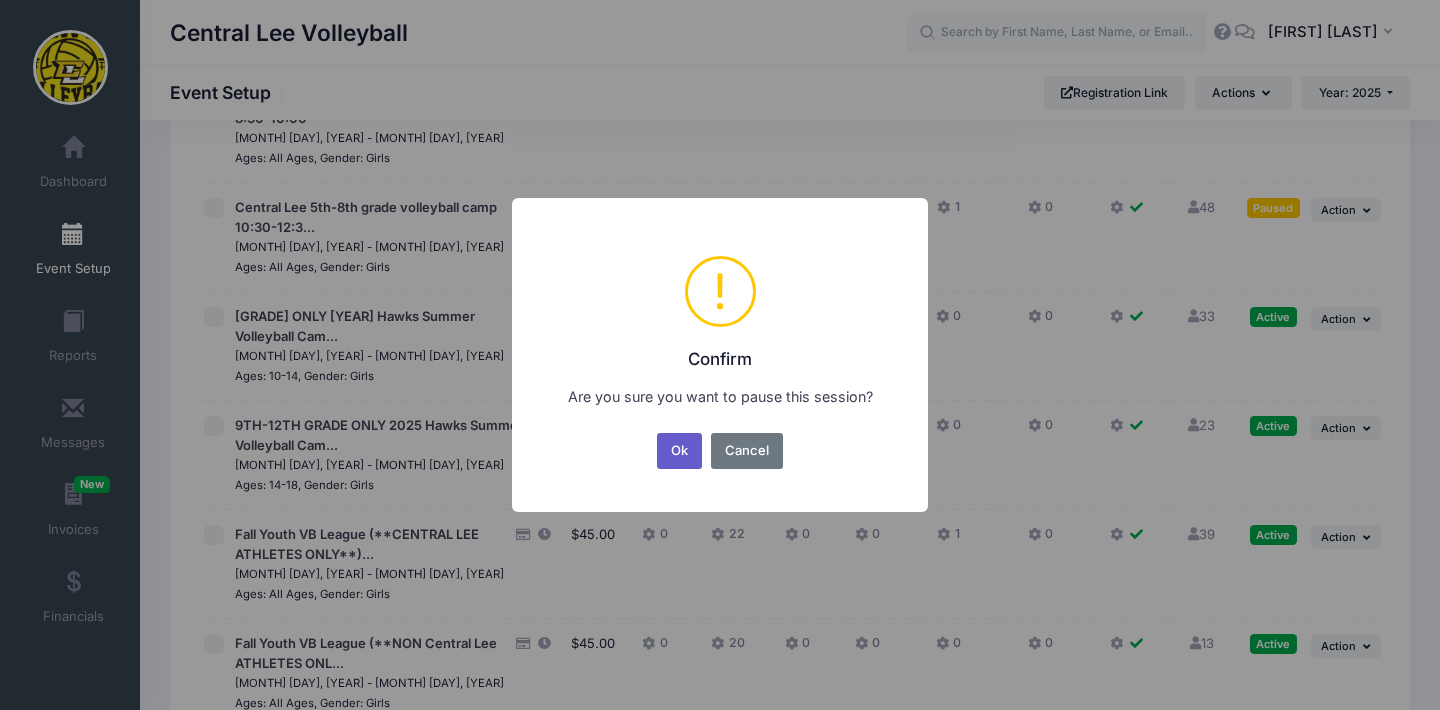 click on "Ok" at bounding box center (680, 451) 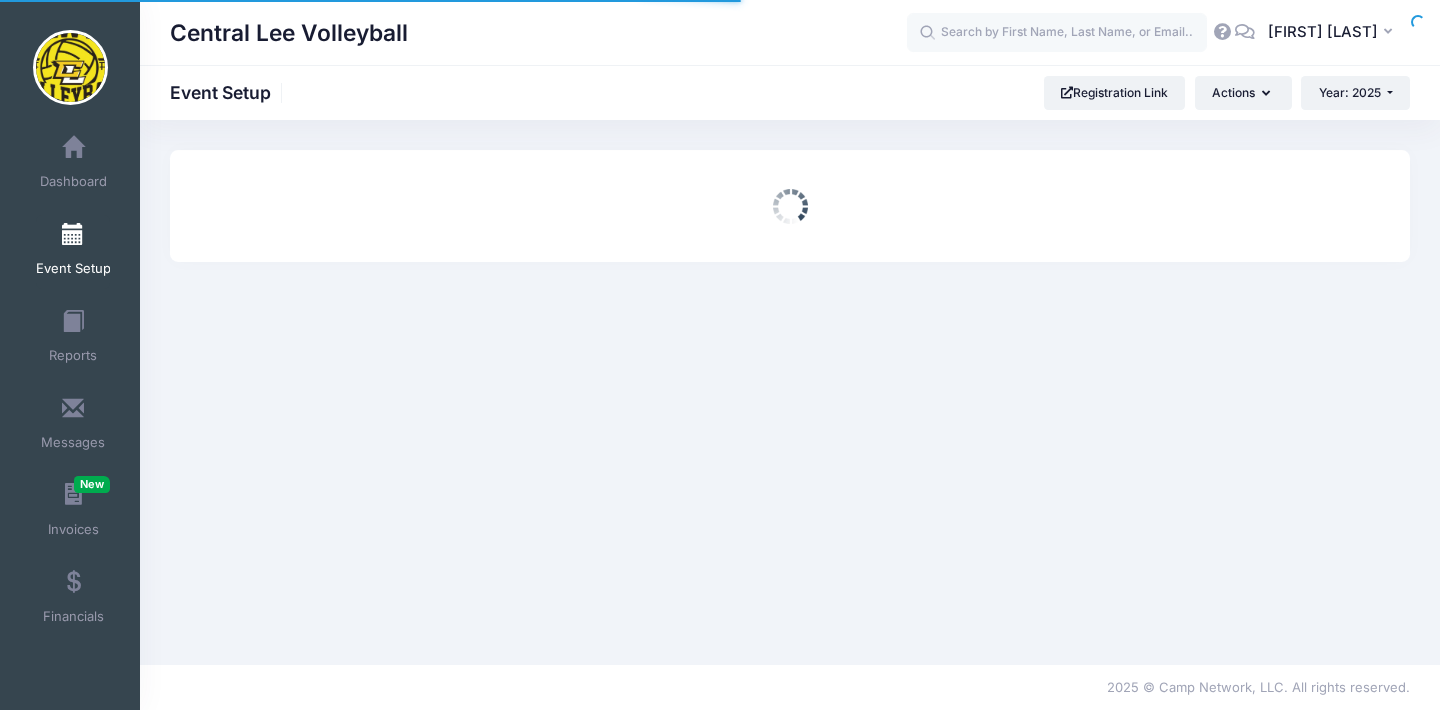 scroll, scrollTop: 0, scrollLeft: 0, axis: both 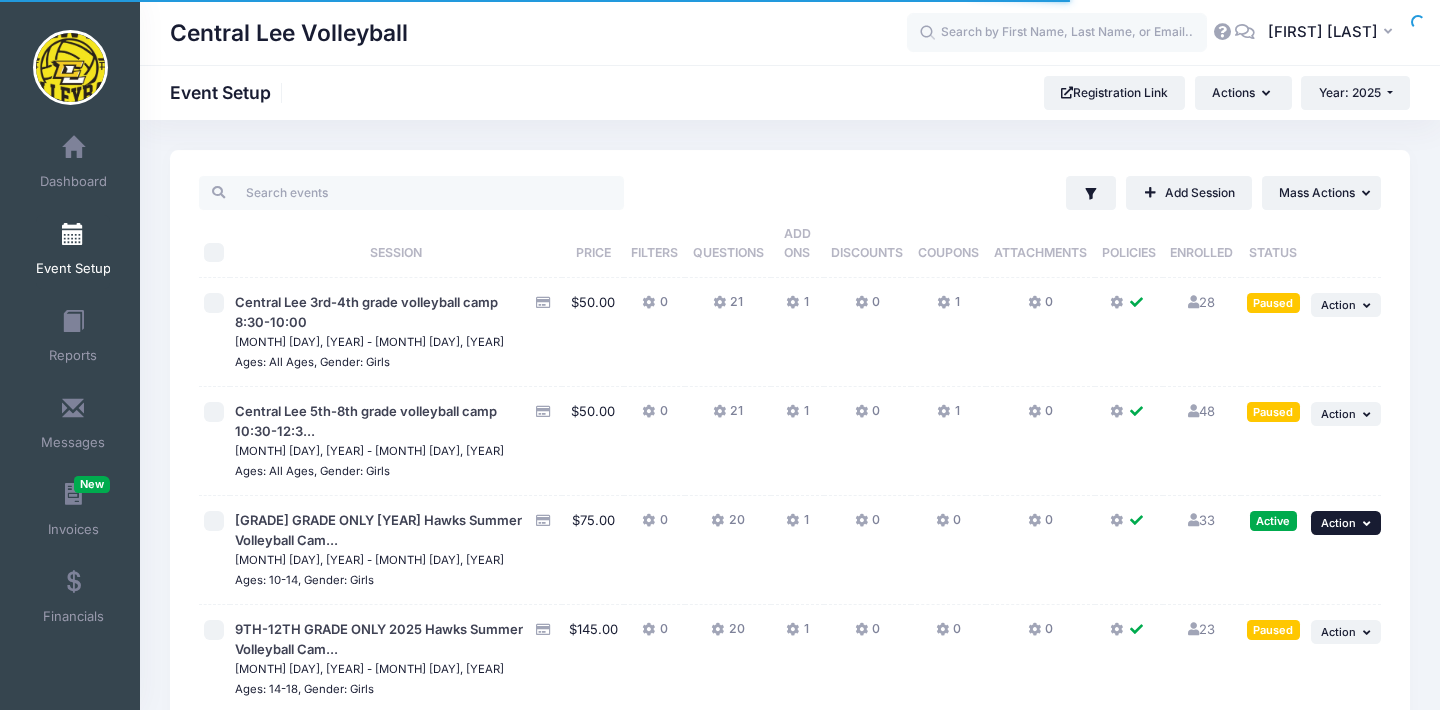 click on "Action" at bounding box center (1338, 523) 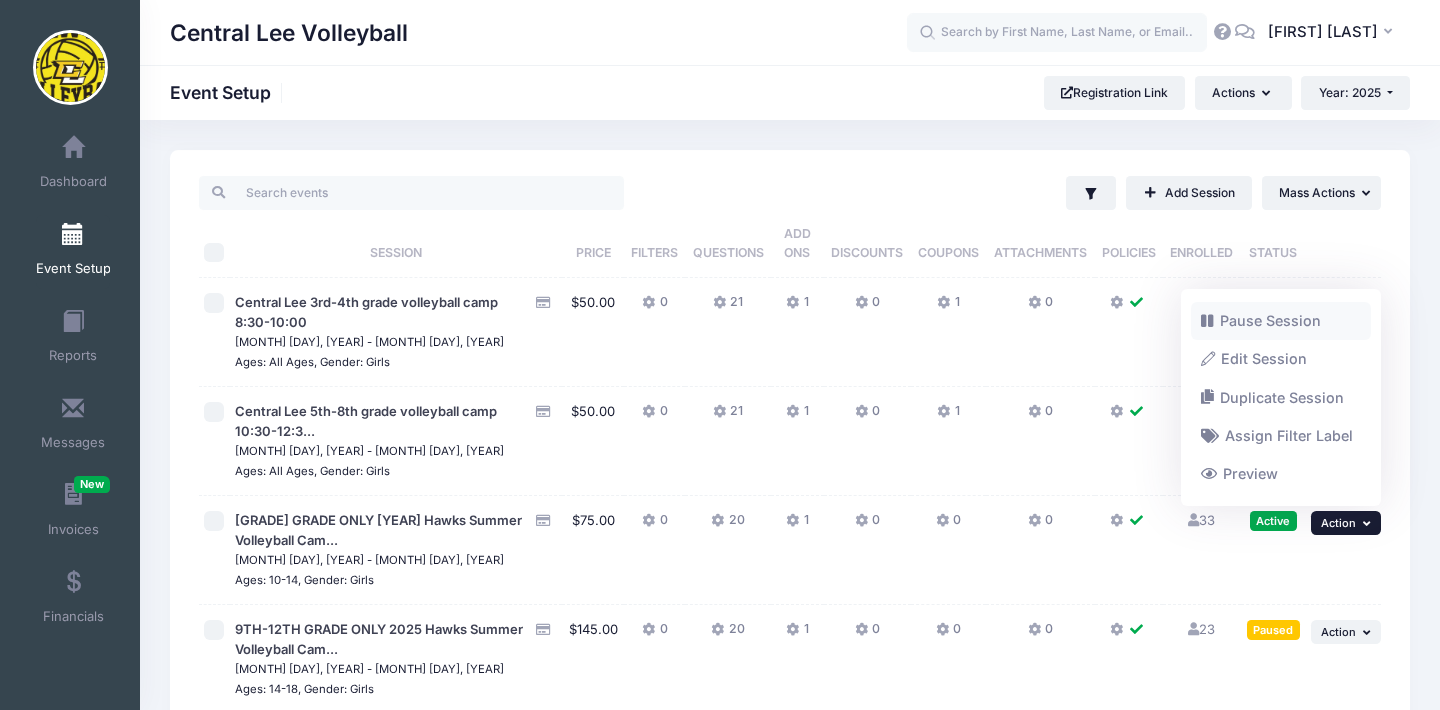 click on "Pause Session" at bounding box center (1281, 321) 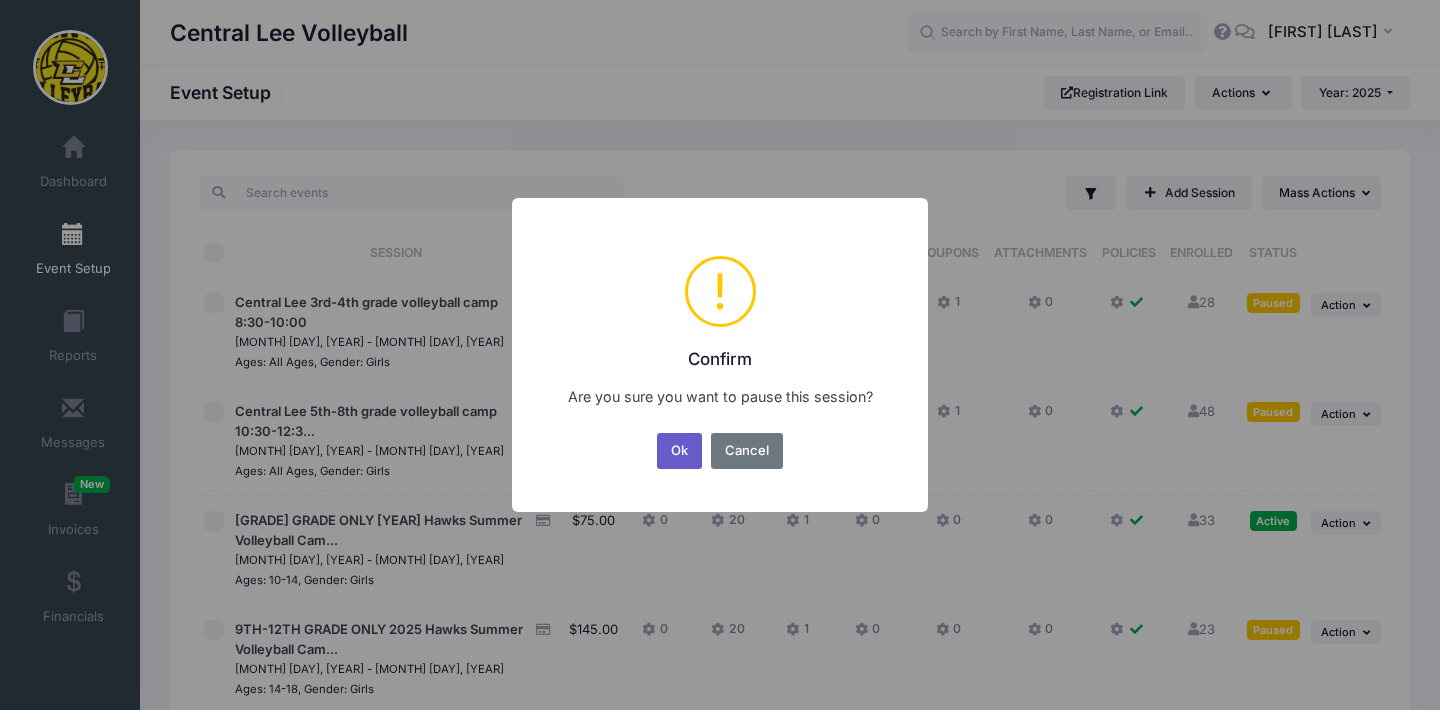 click on "Ok" at bounding box center (680, 451) 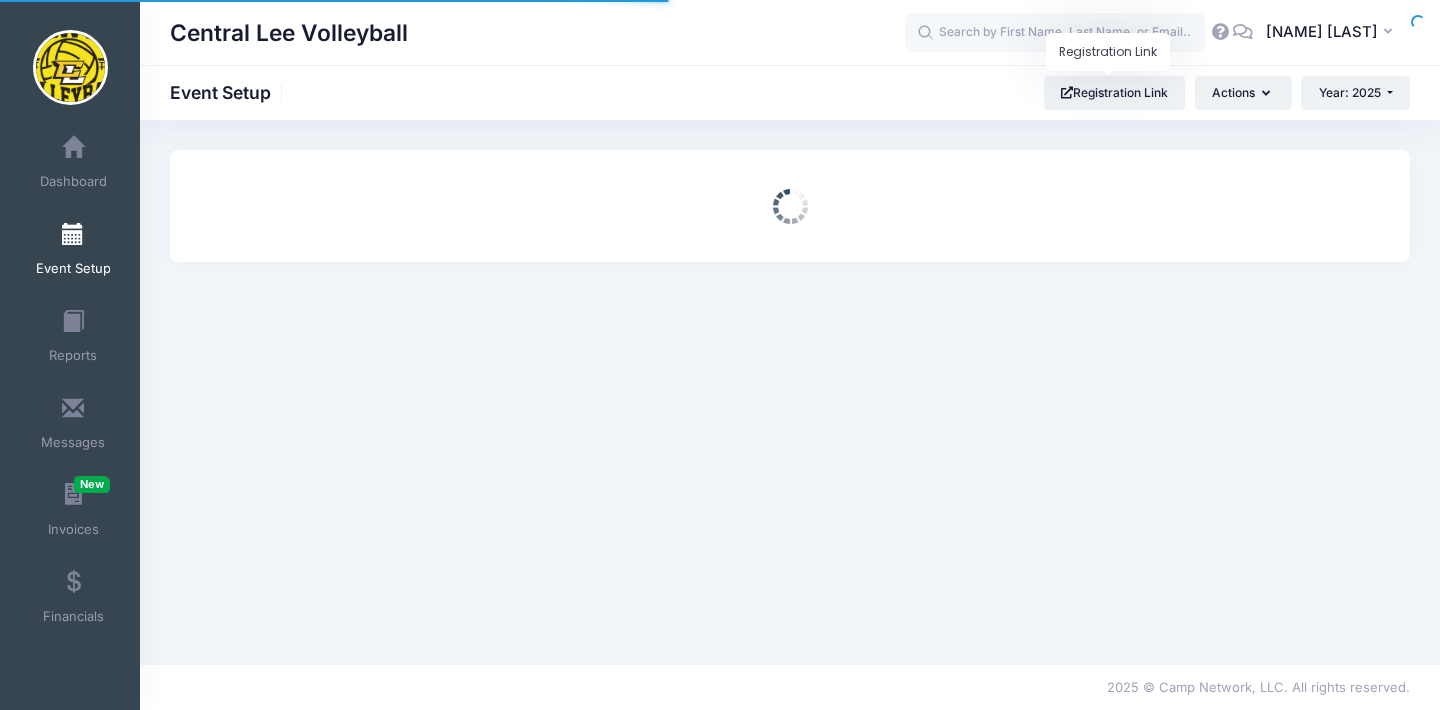 scroll, scrollTop: 0, scrollLeft: 0, axis: both 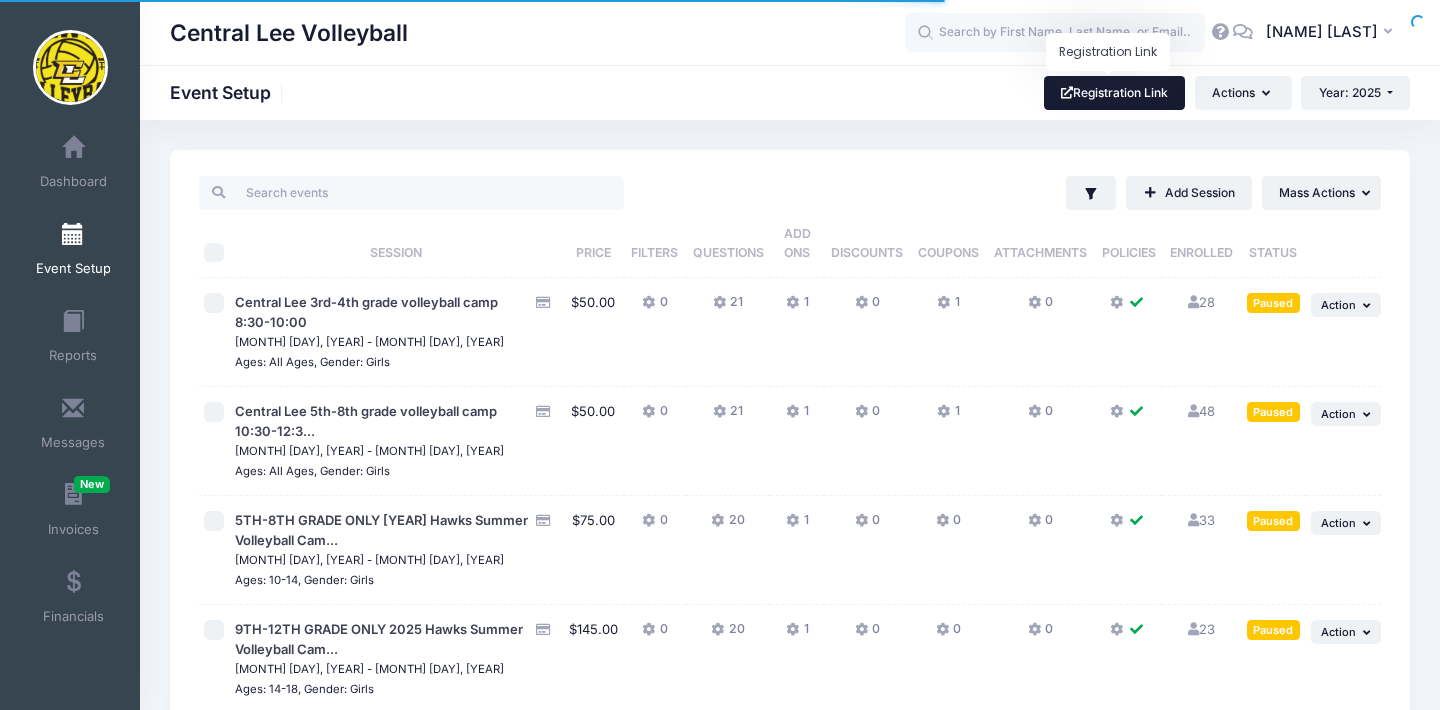 click on "Registration Link" at bounding box center [1115, 93] 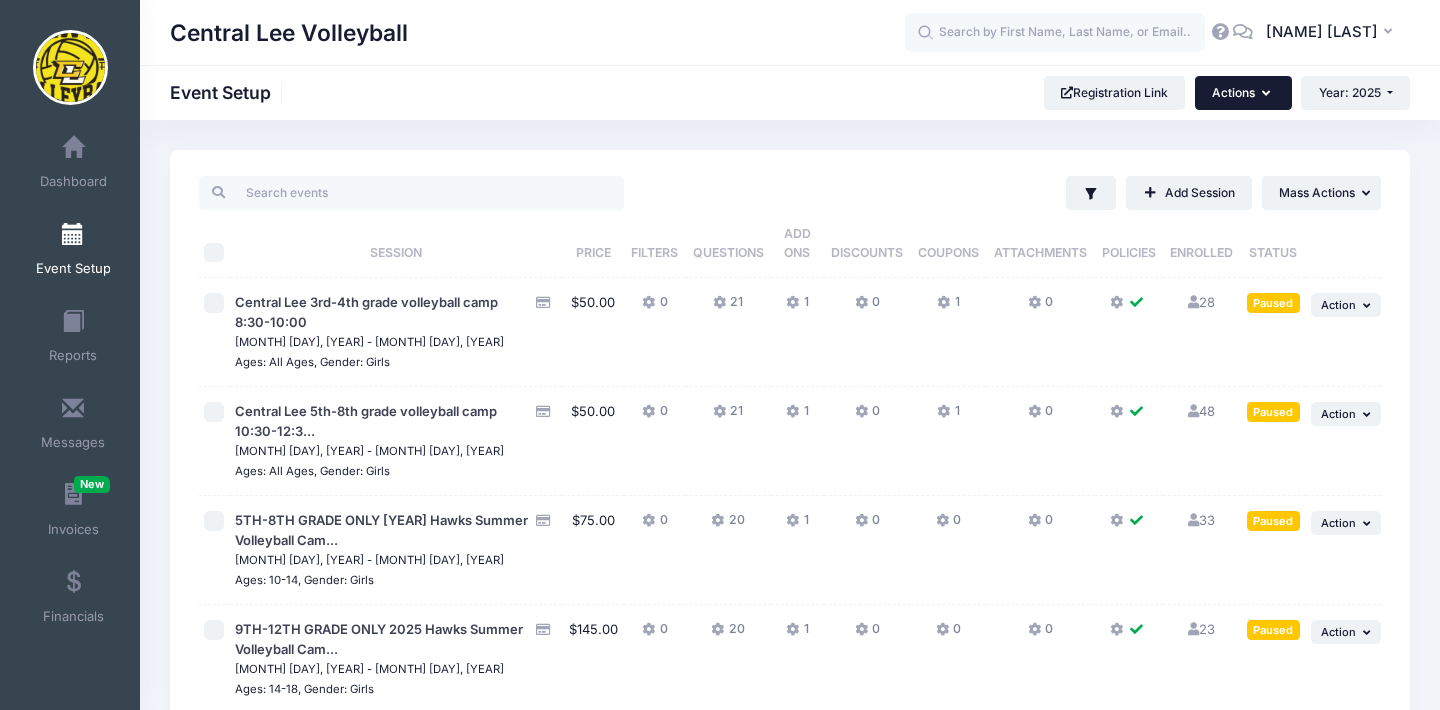 click on "Actions" at bounding box center [1243, 93] 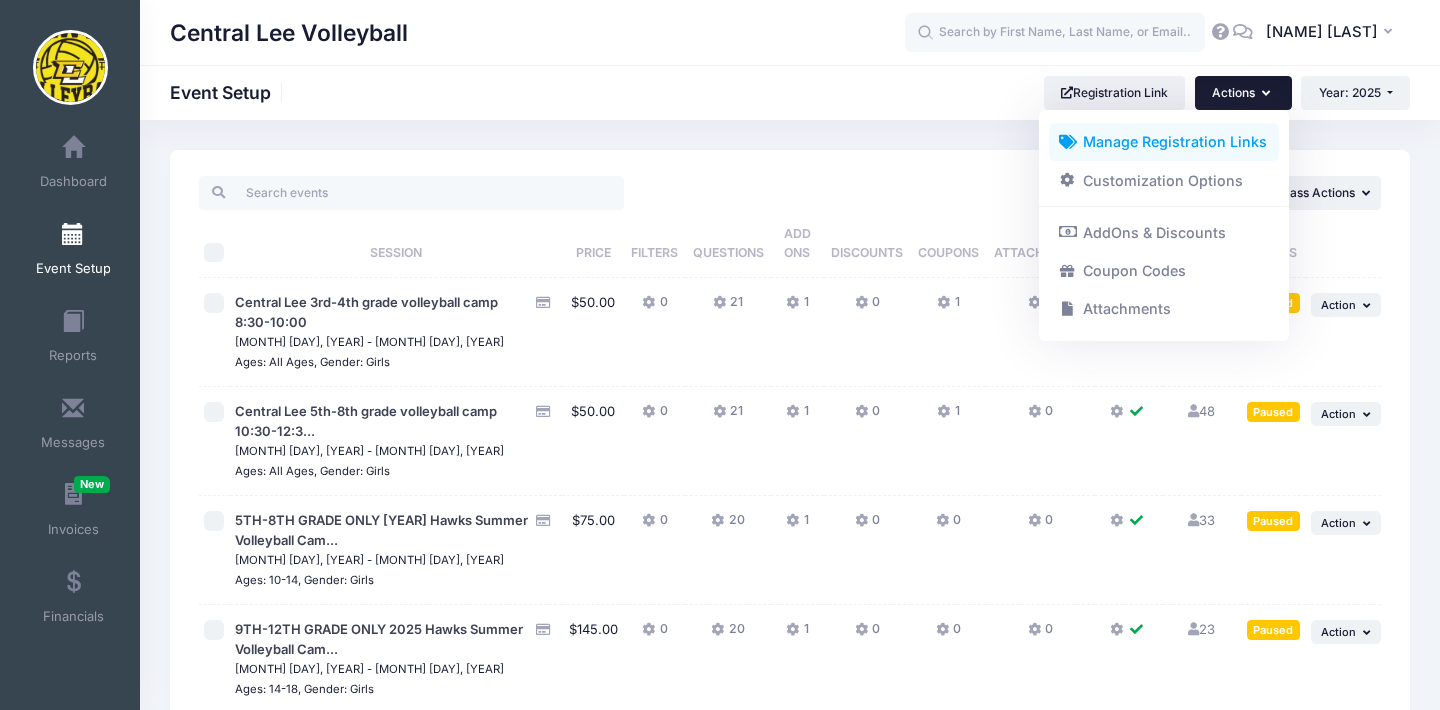 click on "Manage Registration Links" at bounding box center (1164, 142) 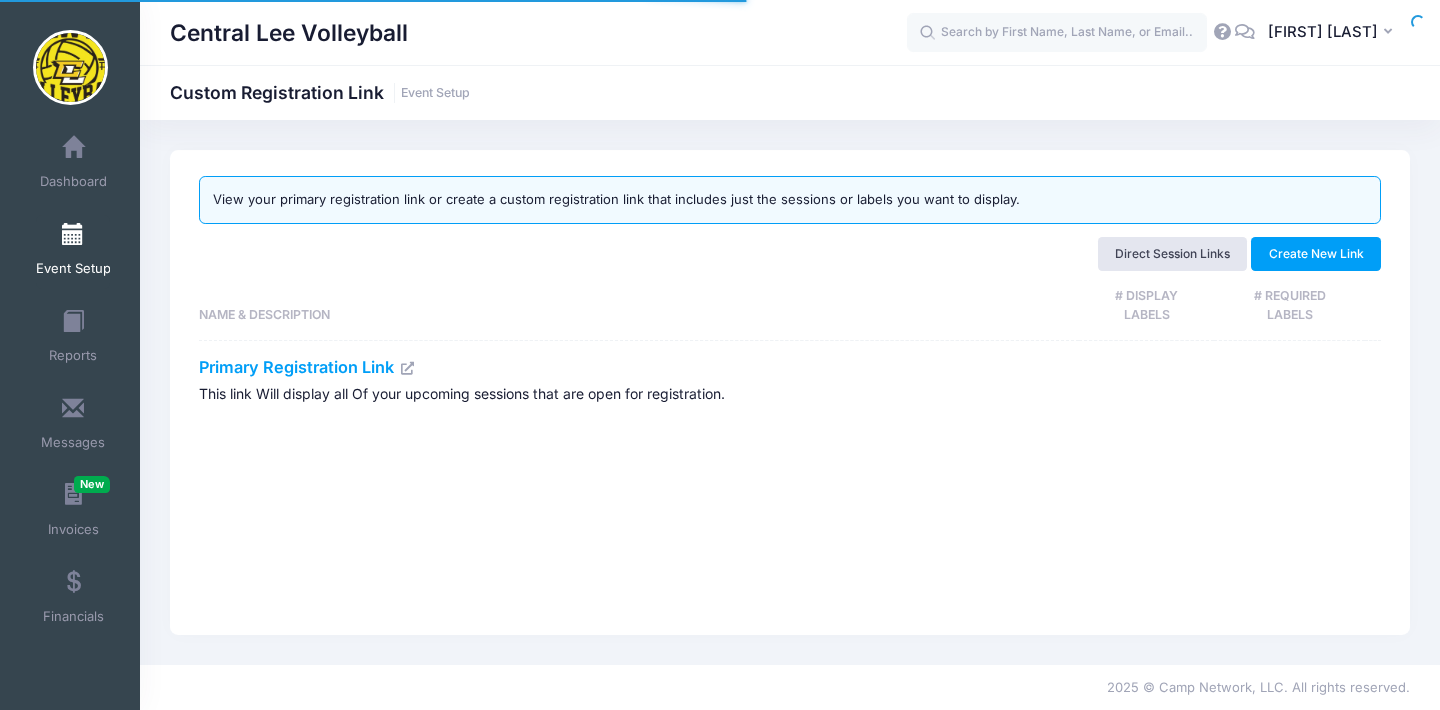 scroll, scrollTop: 0, scrollLeft: 0, axis: both 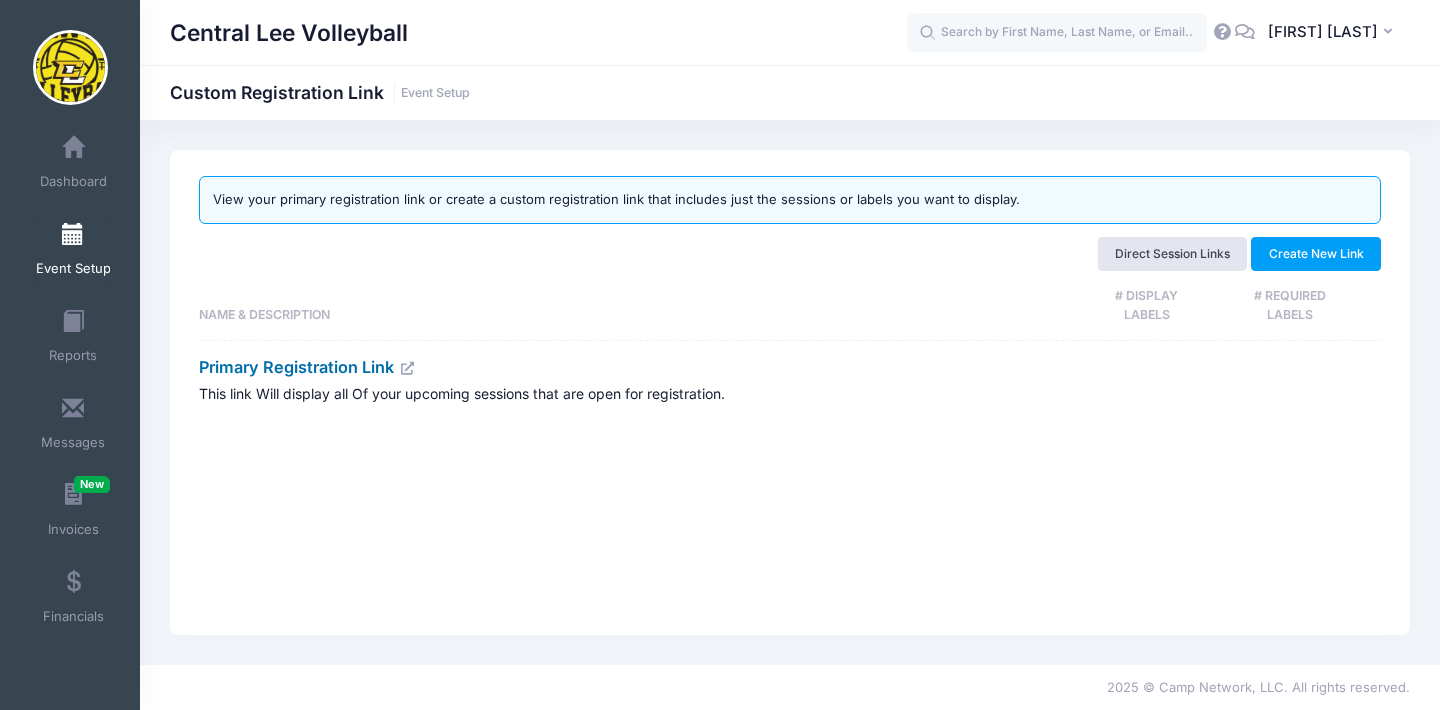 click on "Primary Registration Link" at bounding box center [306, 367] 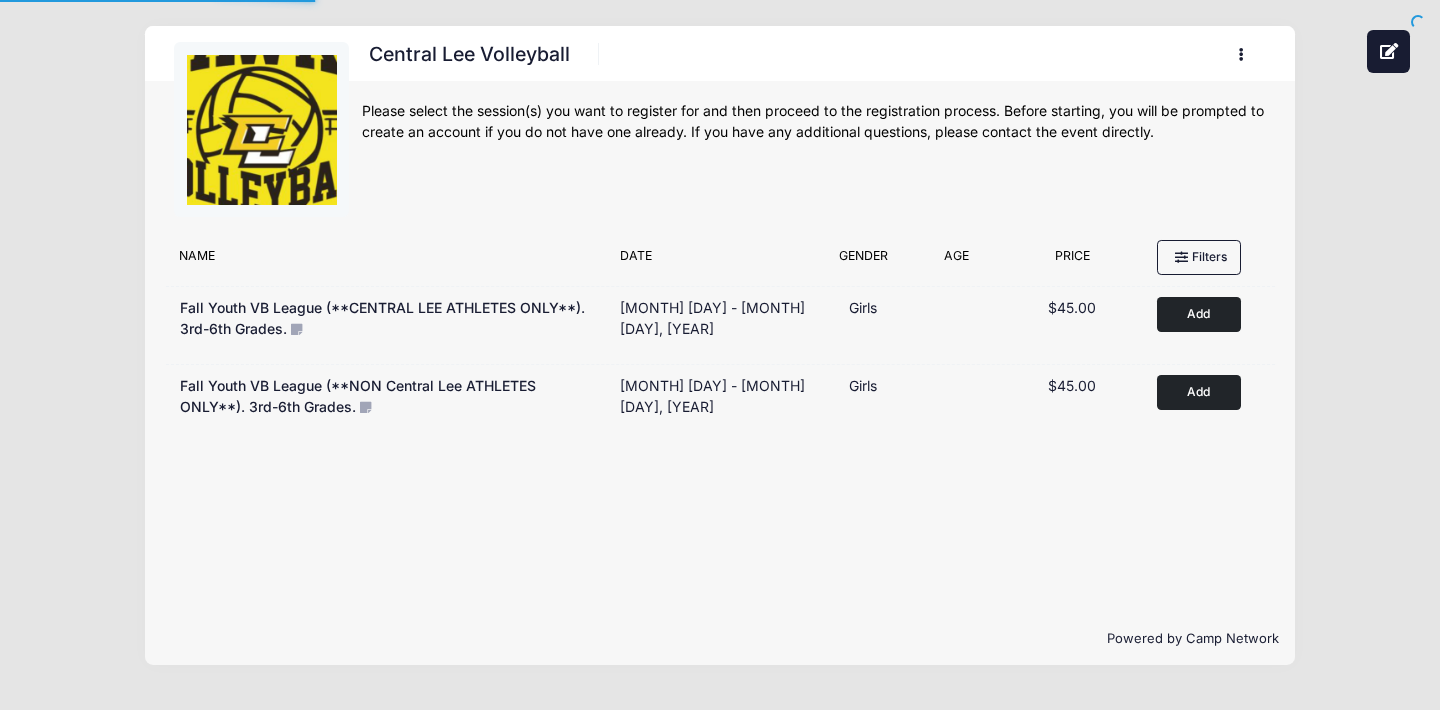 scroll, scrollTop: 0, scrollLeft: 0, axis: both 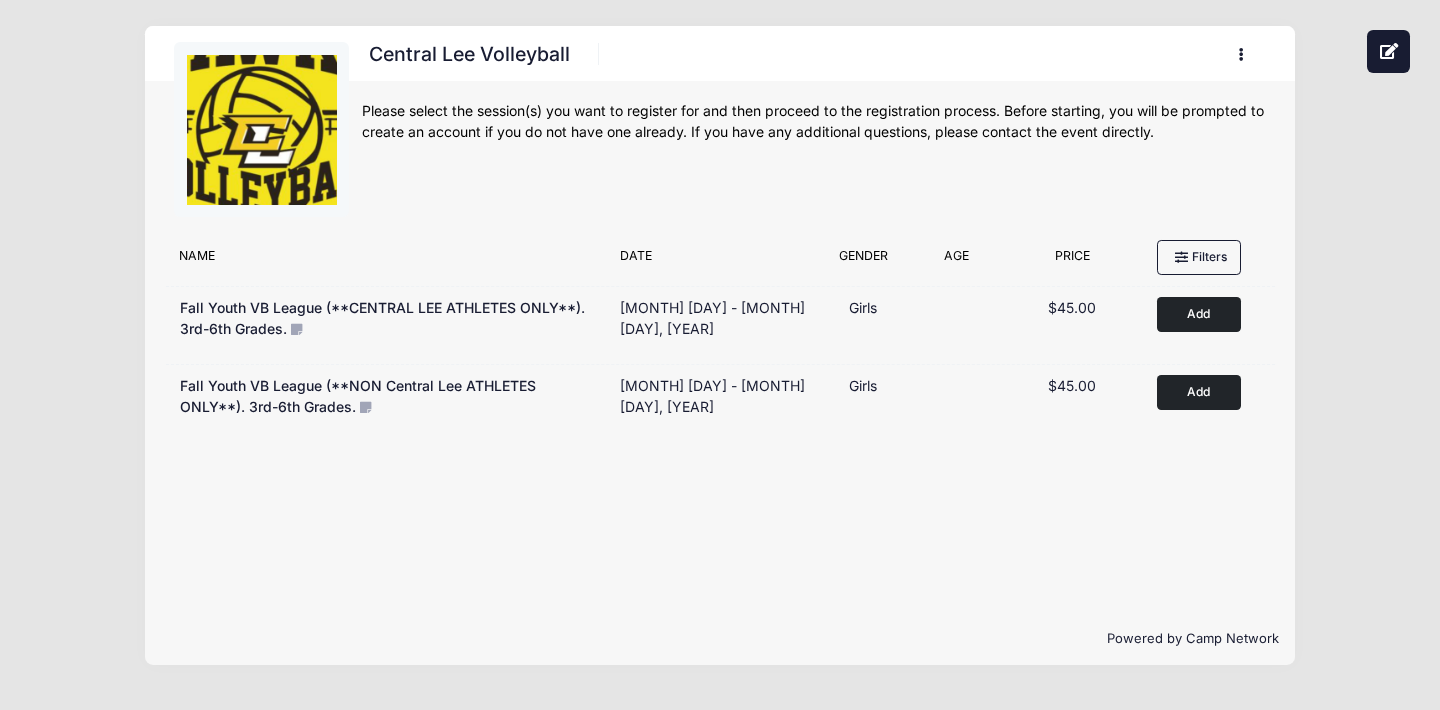 click at bounding box center [1242, 54] 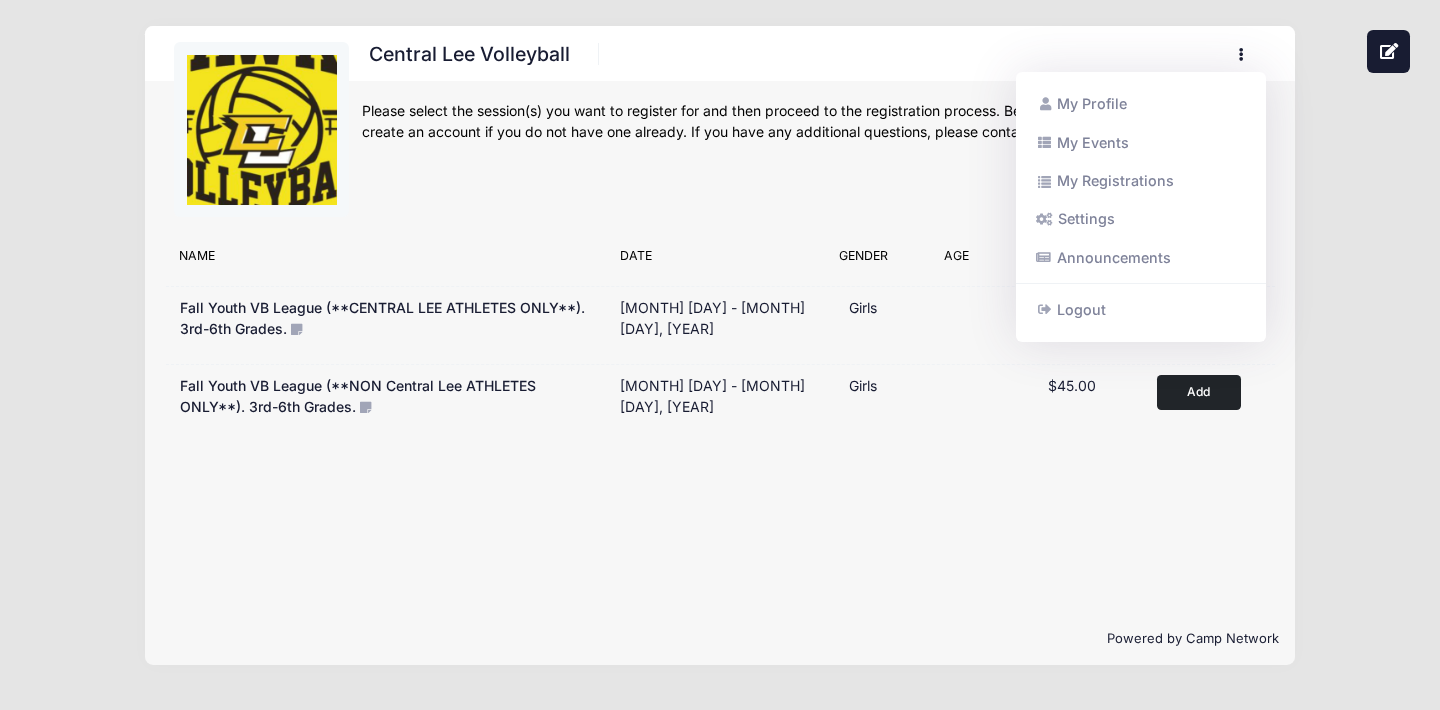 click on "Central Lee Volleyball
Register
My Profile
My Events
My Registrations" at bounding box center (720, 345) 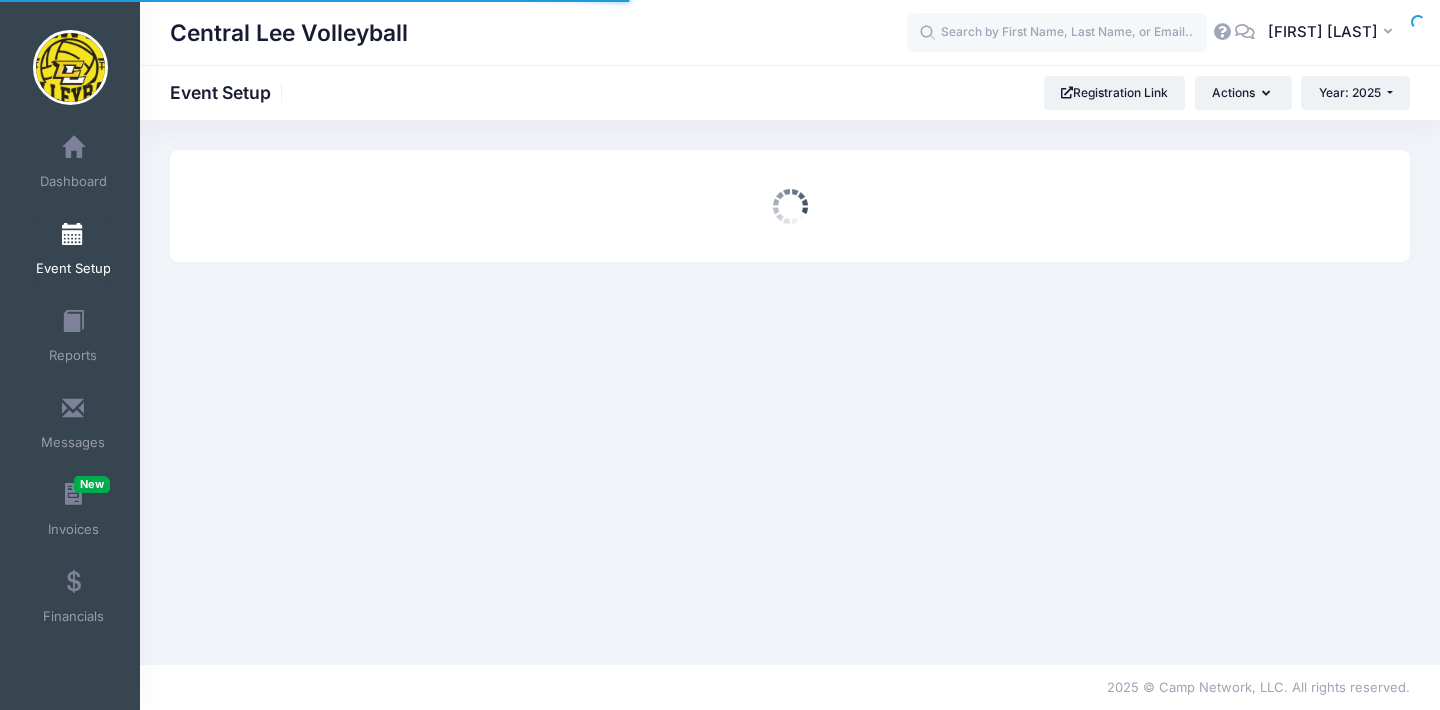 scroll, scrollTop: 0, scrollLeft: 0, axis: both 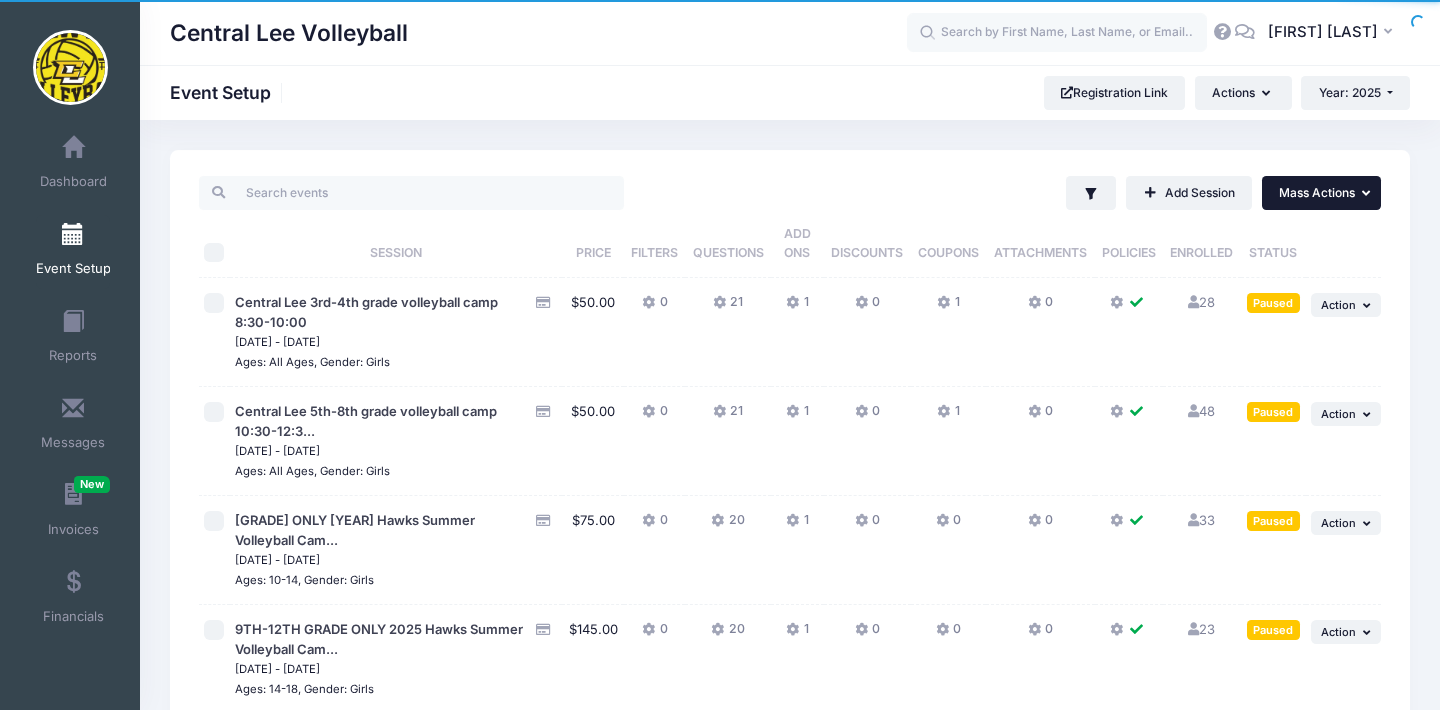 click on "Mass Actions" at bounding box center [1317, 192] 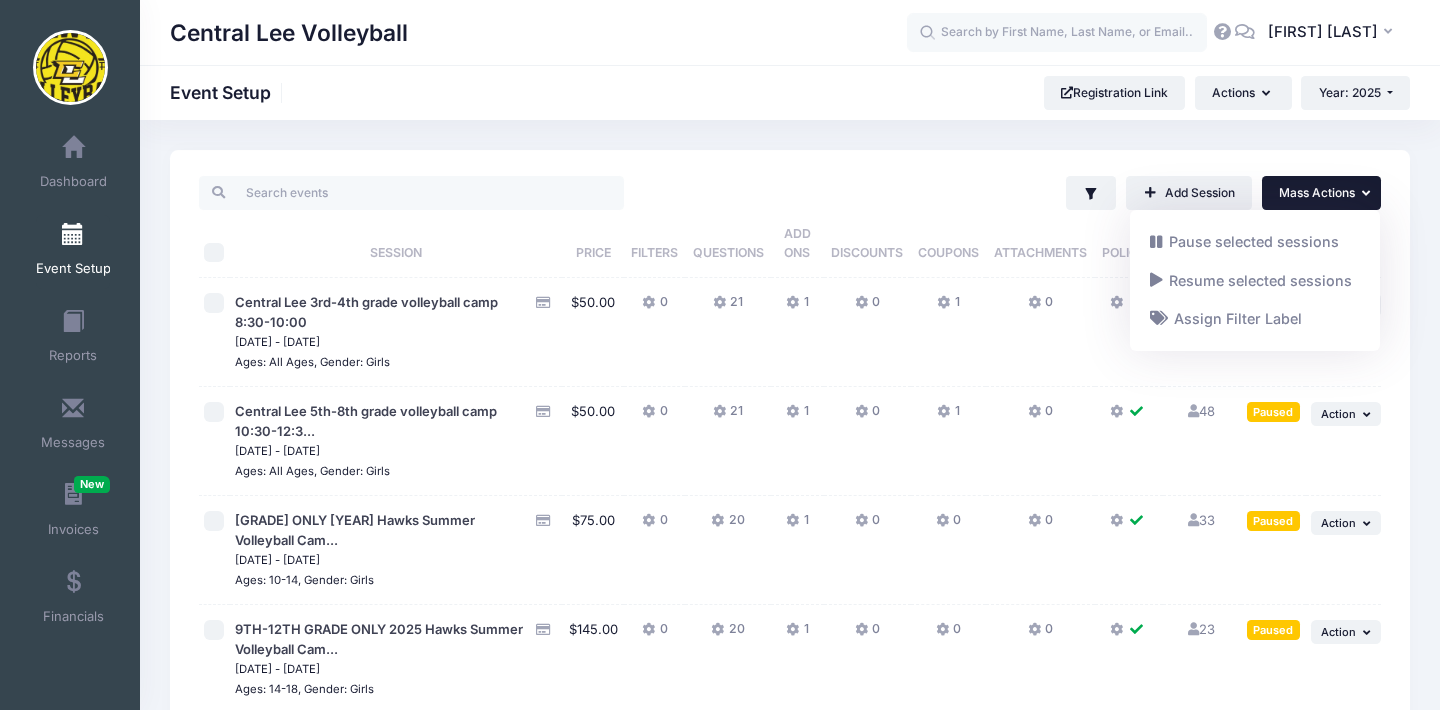 click on "Filter
Filter Options
Show:
Active
Live
Completed
Add Session
... Mass Actions      Pause selected sessions
Resume selected sessions" at bounding box center [1007, 193] 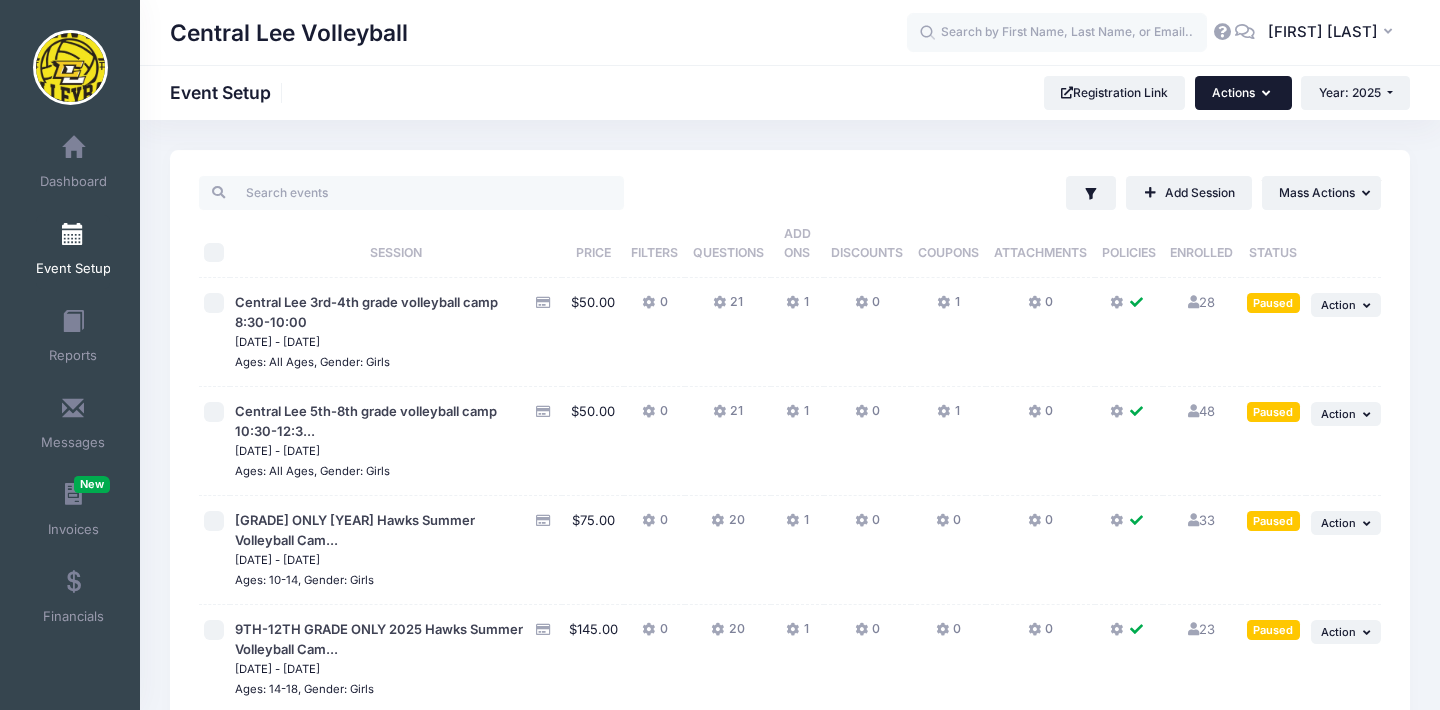 click on "Actions" at bounding box center (1243, 93) 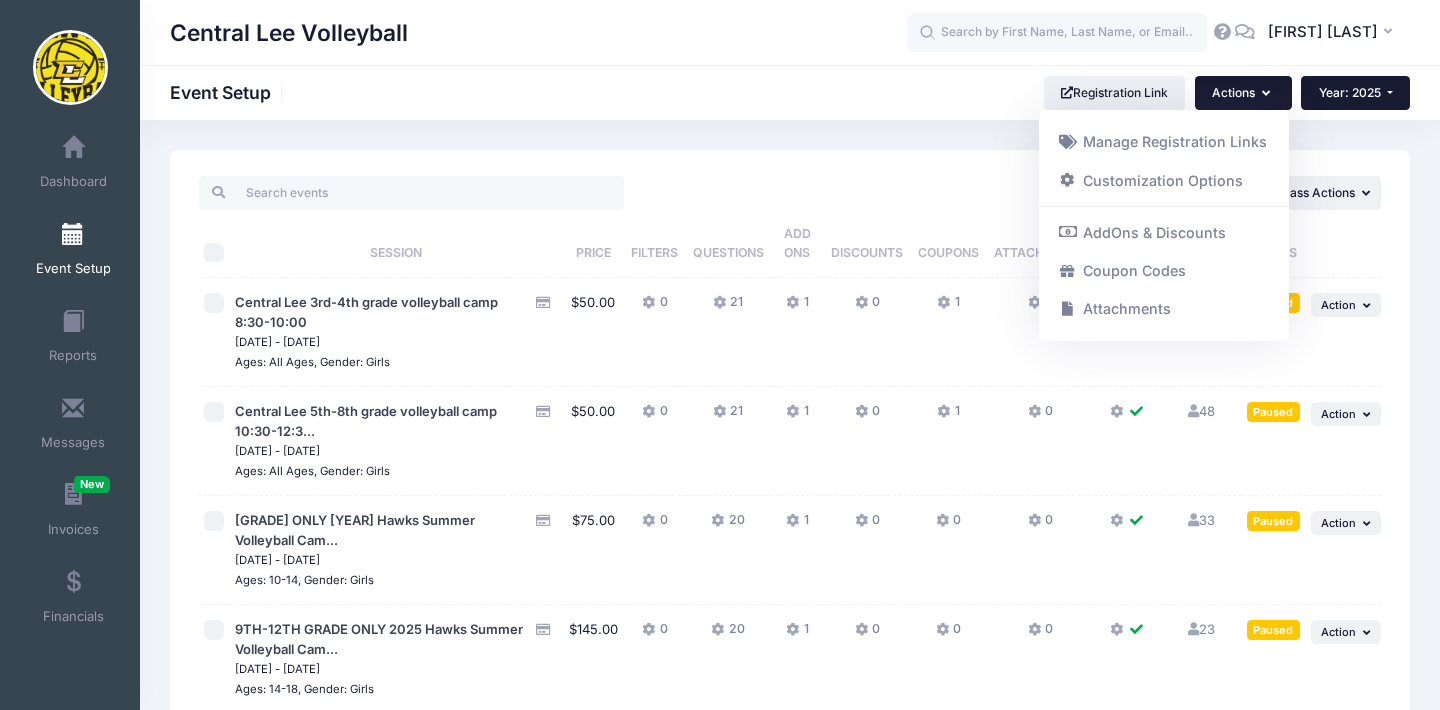 click on "Year: 2025" at bounding box center [1355, 93] 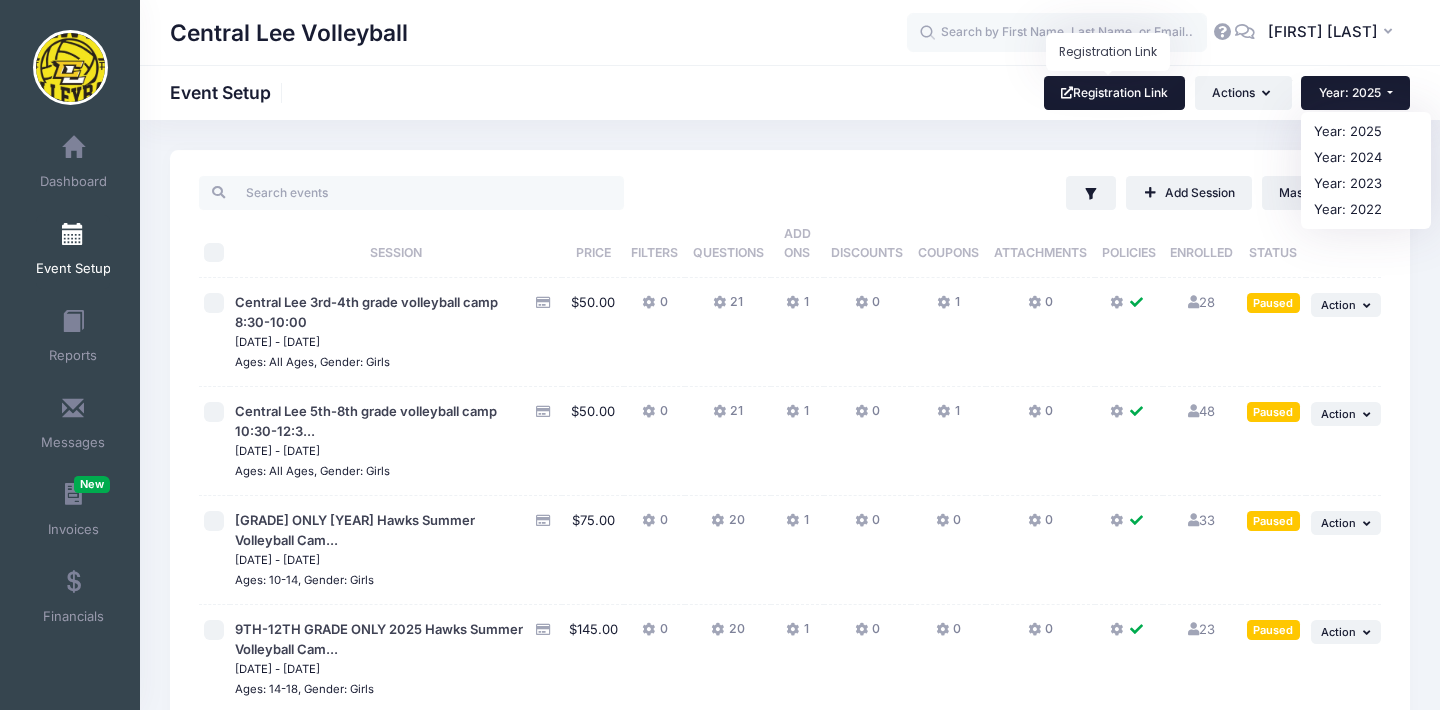 click on "Registration Link" at bounding box center (1115, 93) 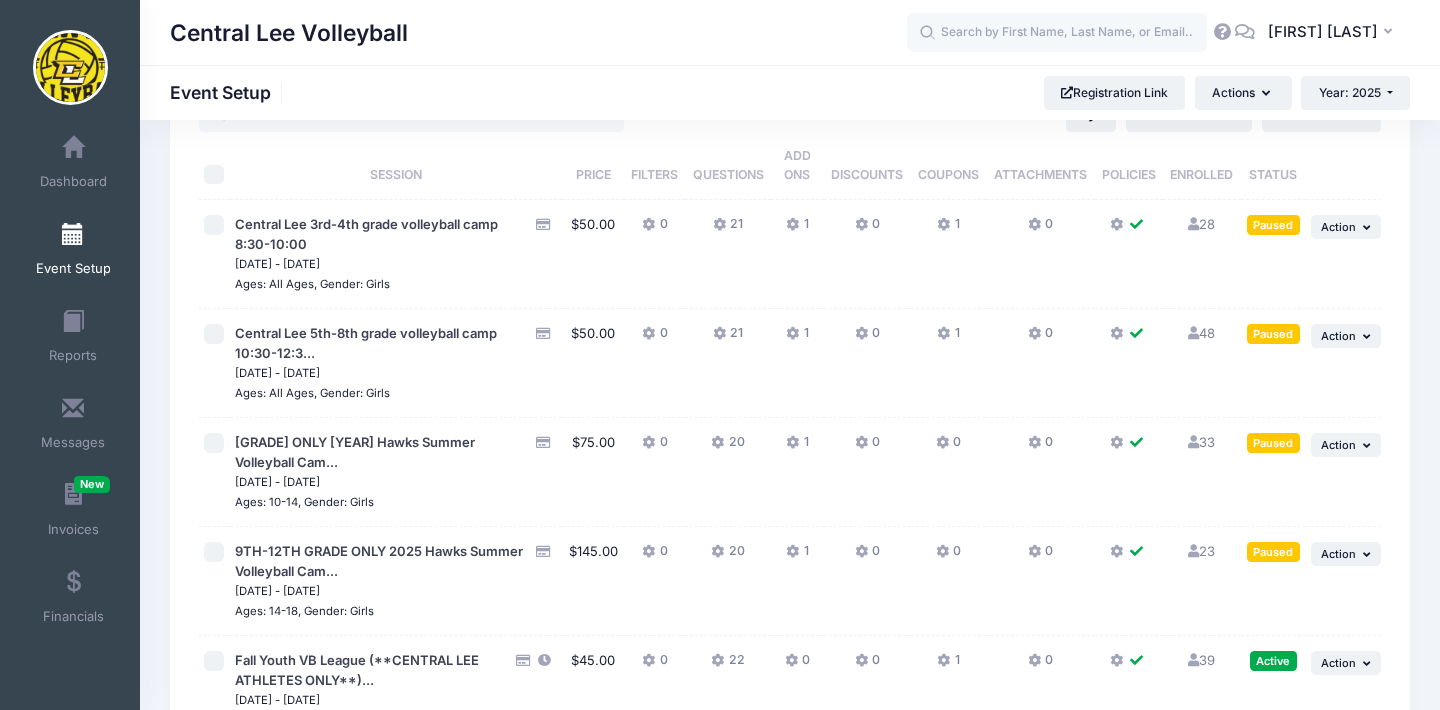 scroll, scrollTop: 79, scrollLeft: 0, axis: vertical 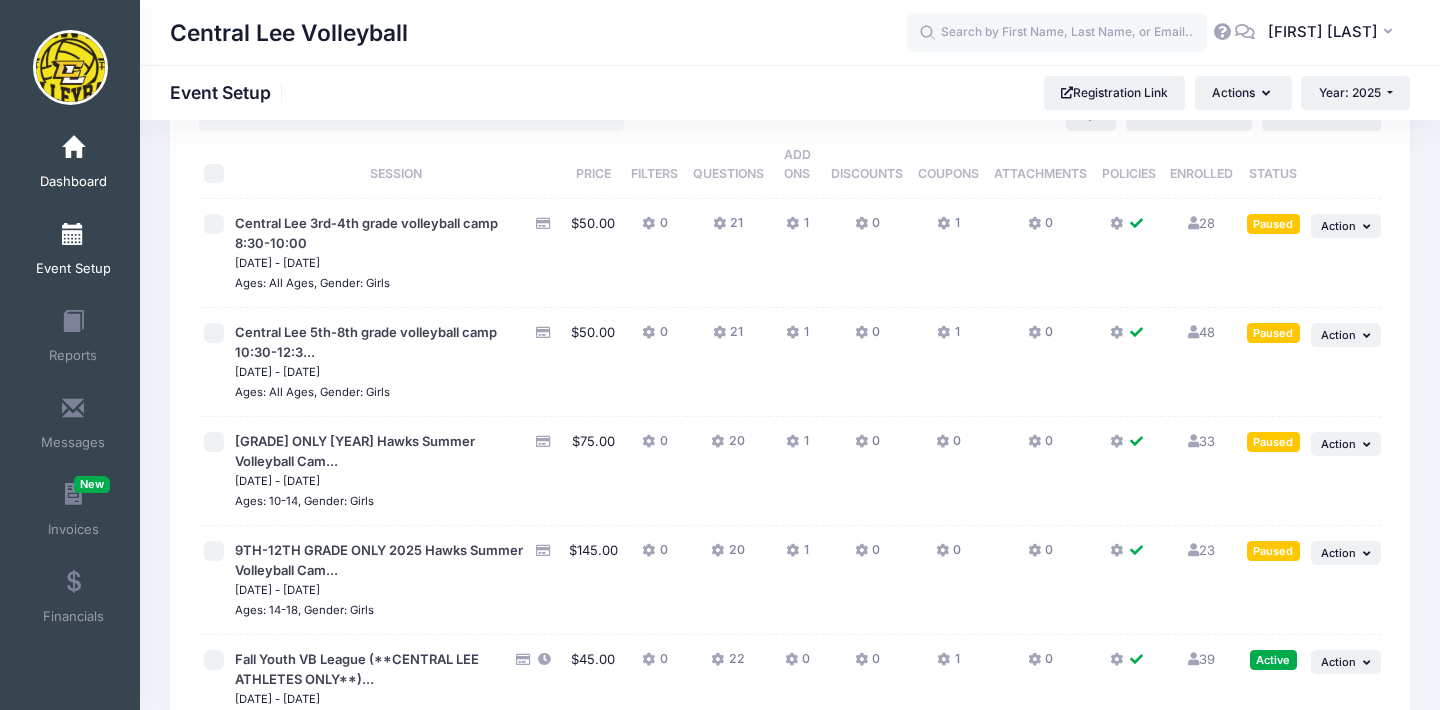 click on "Dashboard" at bounding box center [73, 165] 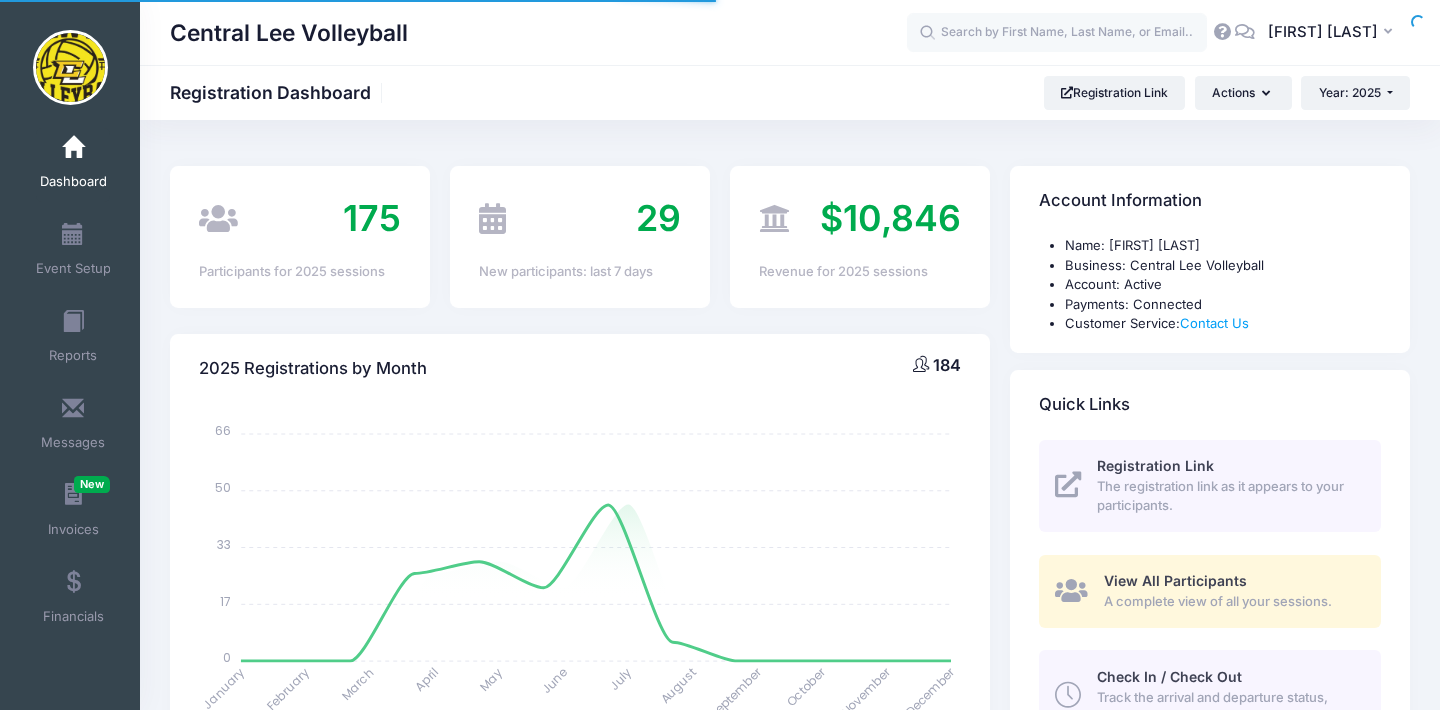 scroll, scrollTop: 0, scrollLeft: 0, axis: both 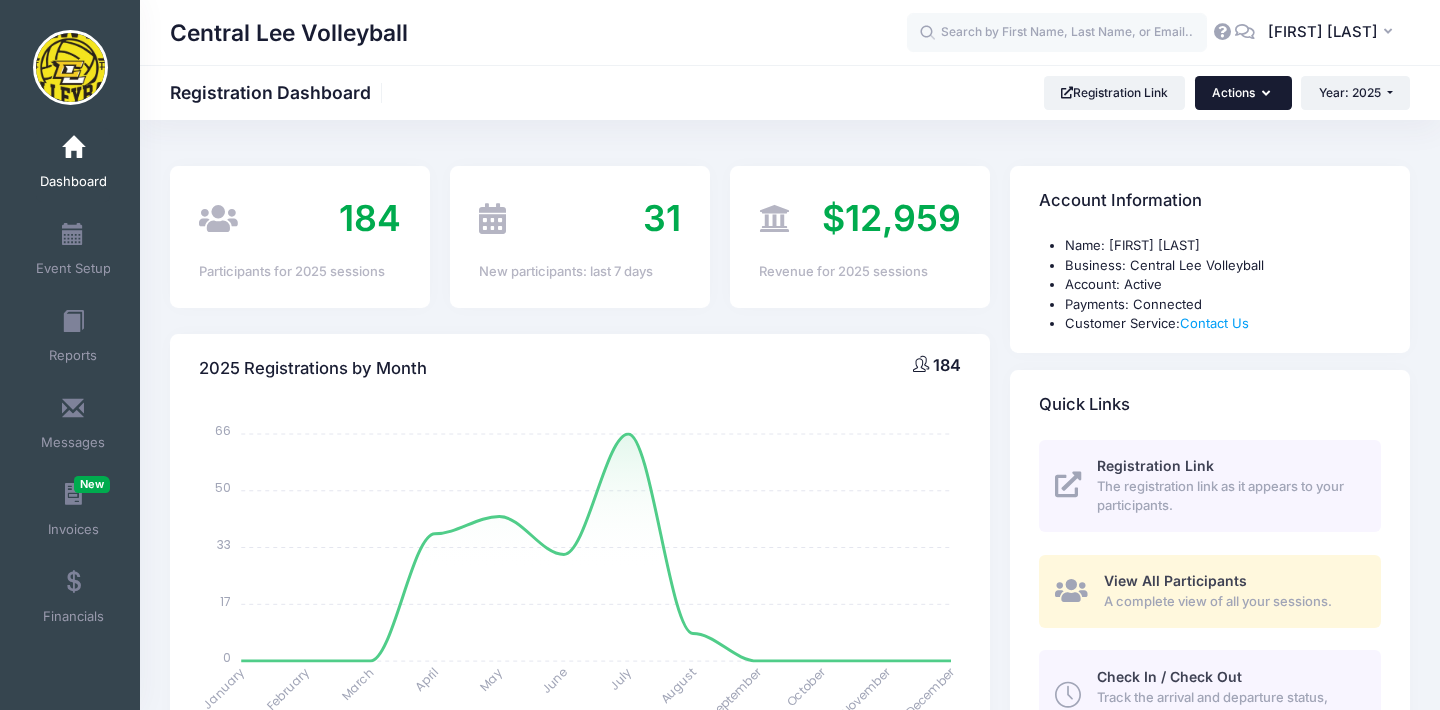 click on "Actions" at bounding box center [1243, 93] 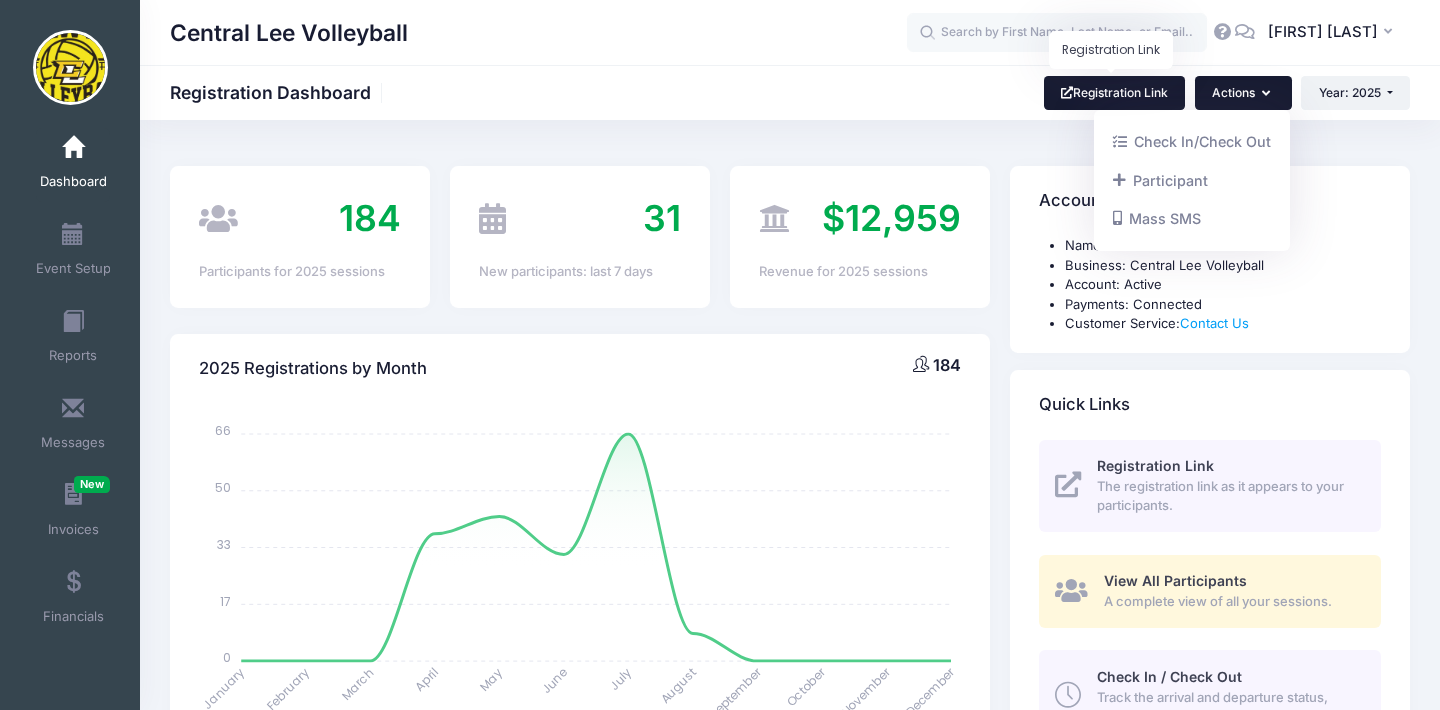 scroll, scrollTop: 0, scrollLeft: 0, axis: both 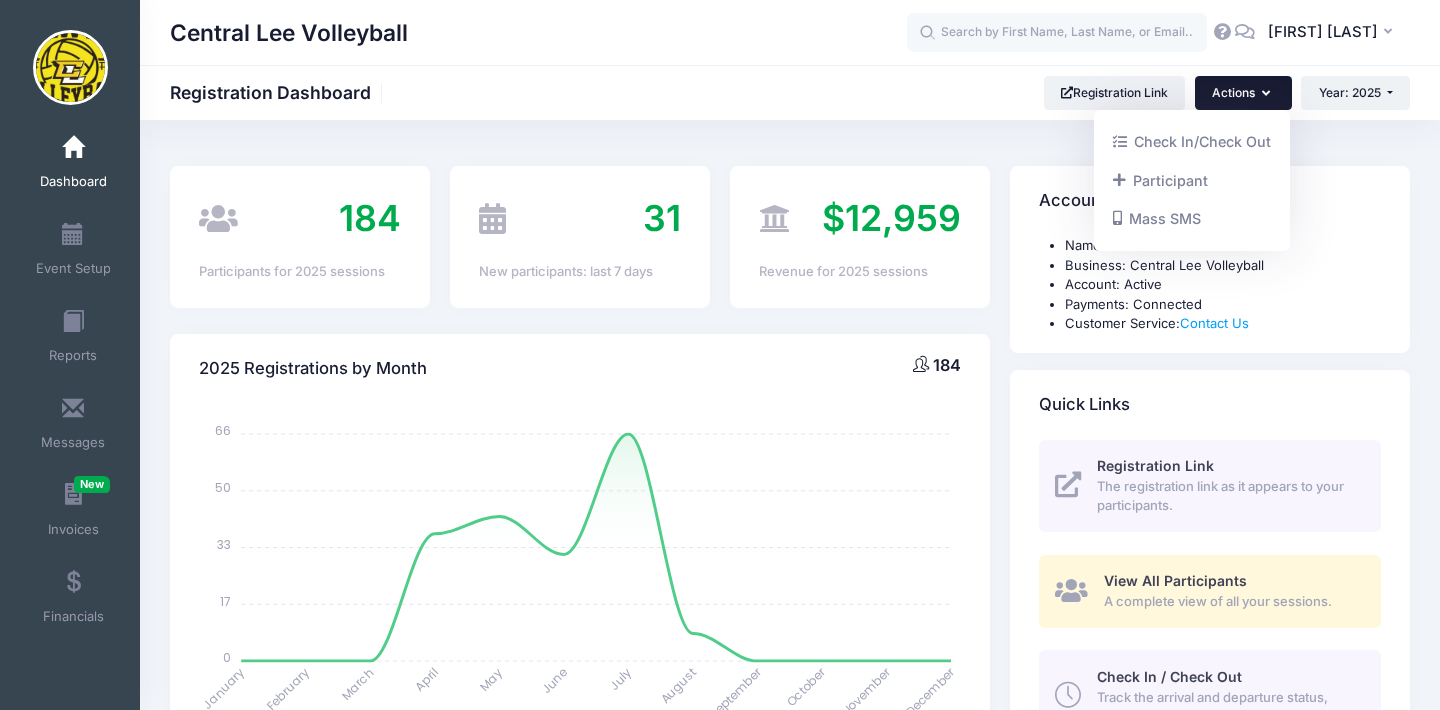 click on "New Updates (as of 7/18)!
Camp Network takes pride in constantly adding new features and making sure you are getting the best pricing possible. Below are some of our recent updates:
Event Setup:  Now you have the ability to add new sessions or edit/pause existing sessions without waiting on us. Available 24/7.
Reports:  The reporting section just got much more powerful and user friendly. Run reports across multiple sessions and select the fields you want to see.
Wait Lists:  If you cap a session when it reaches capacity, you can enable a wait list option through the Event Setup section.
Auto-Fill:
Close
Search for participants" at bounding box center (790, 1187) 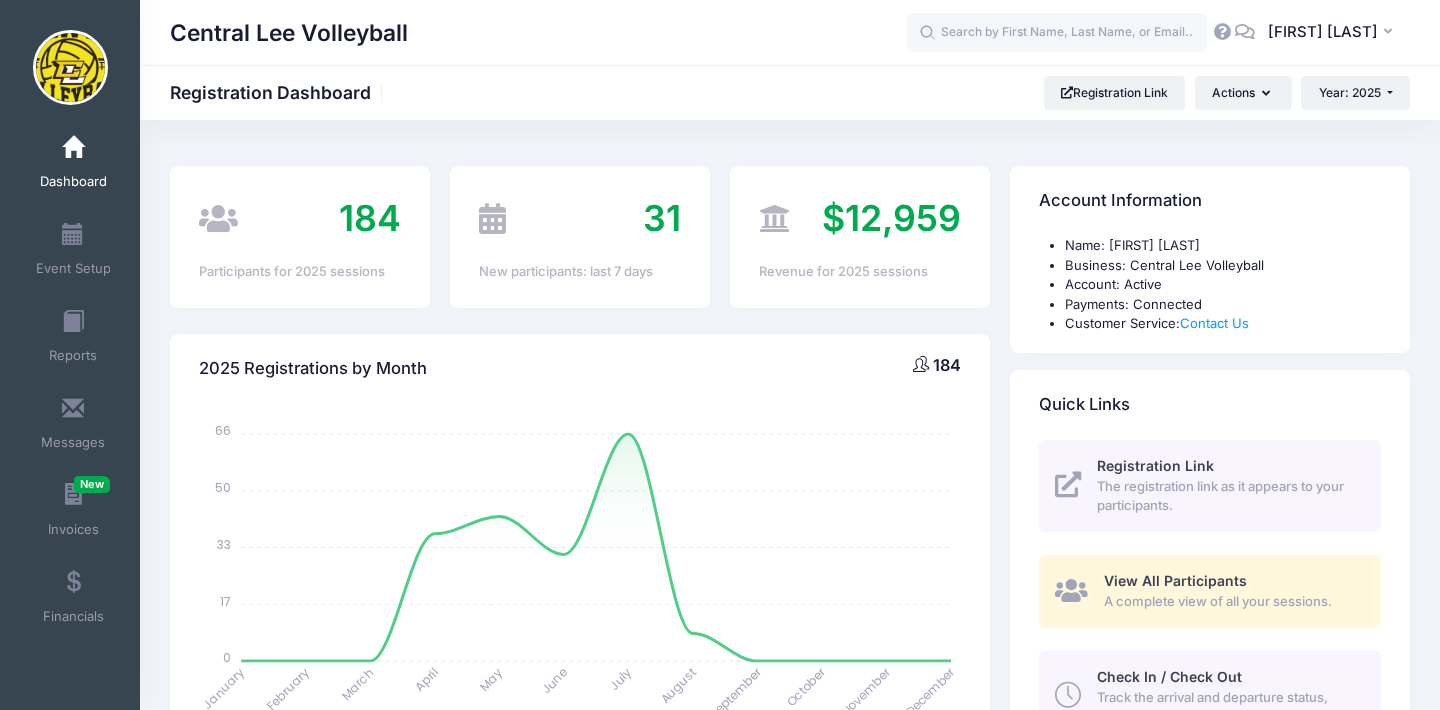 scroll, scrollTop: 0, scrollLeft: 0, axis: both 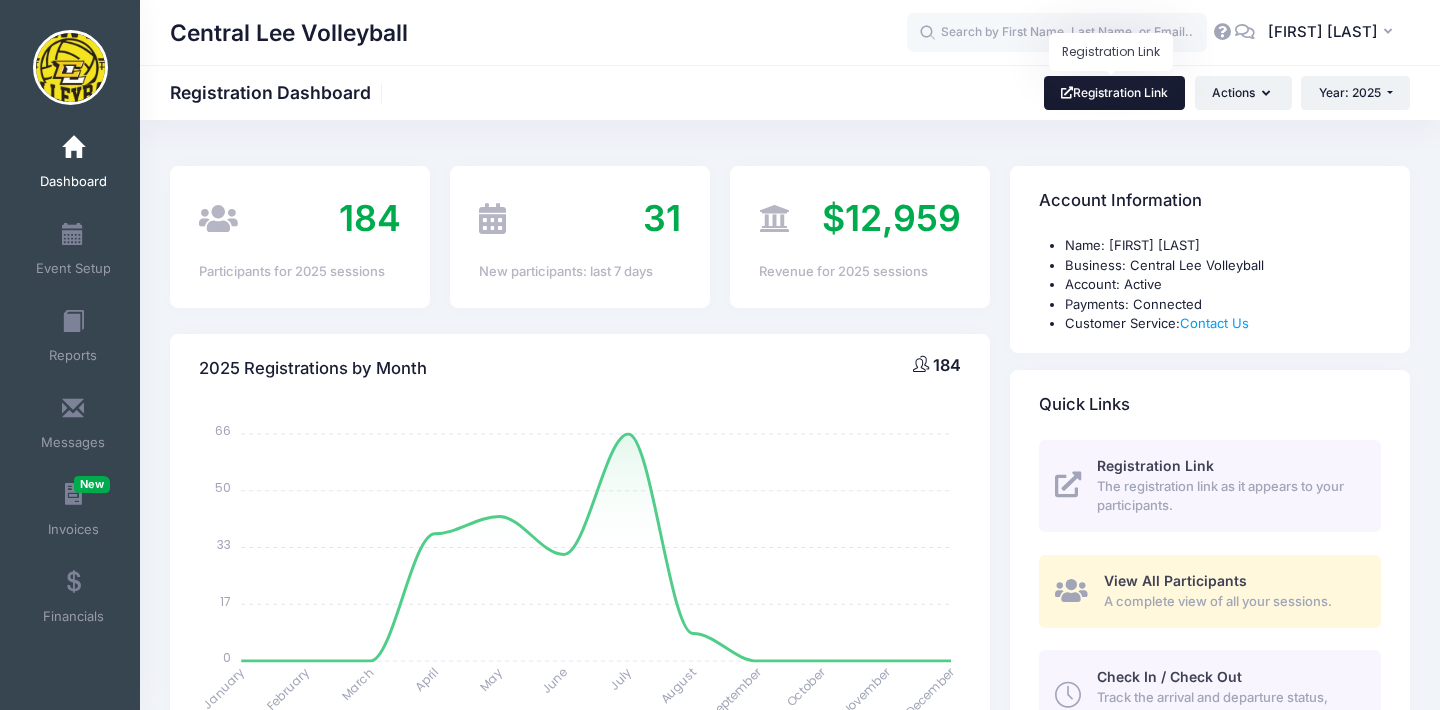 click on "Registration Link" at bounding box center [1115, 93] 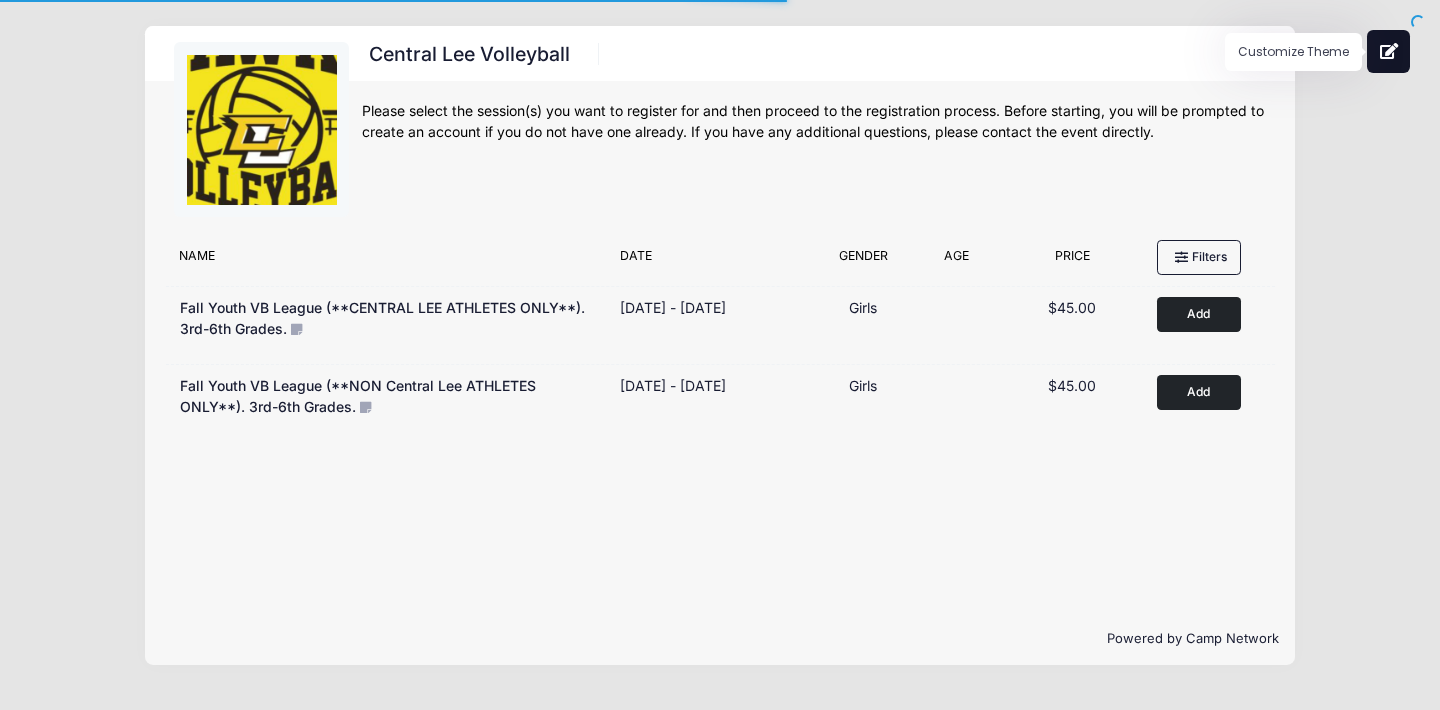 scroll, scrollTop: 0, scrollLeft: 0, axis: both 